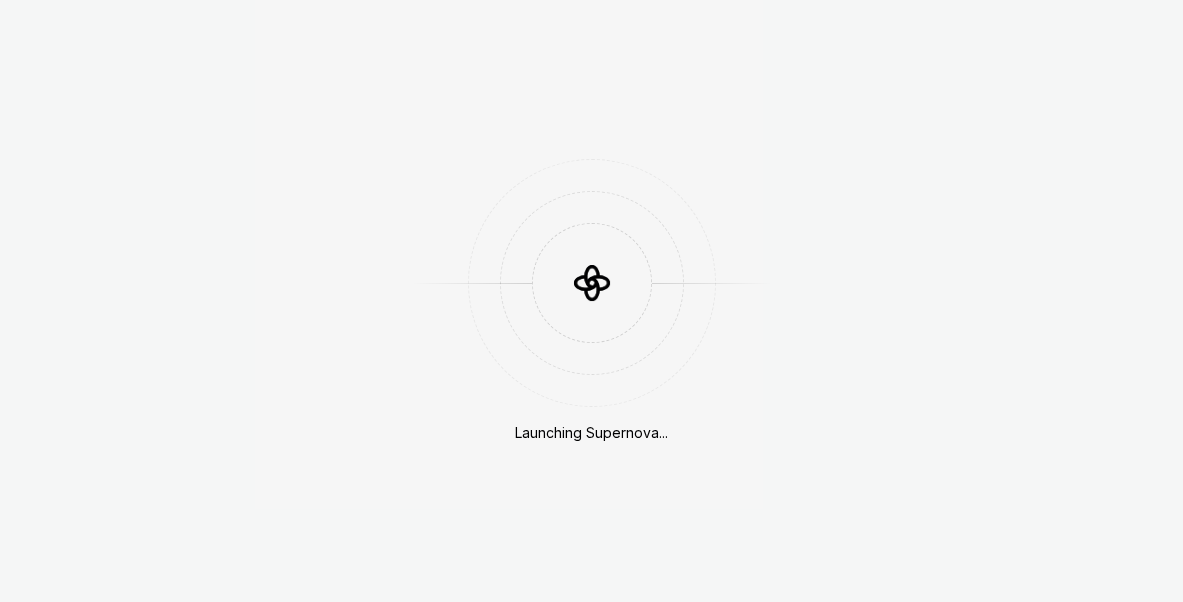 scroll, scrollTop: 0, scrollLeft: 0, axis: both 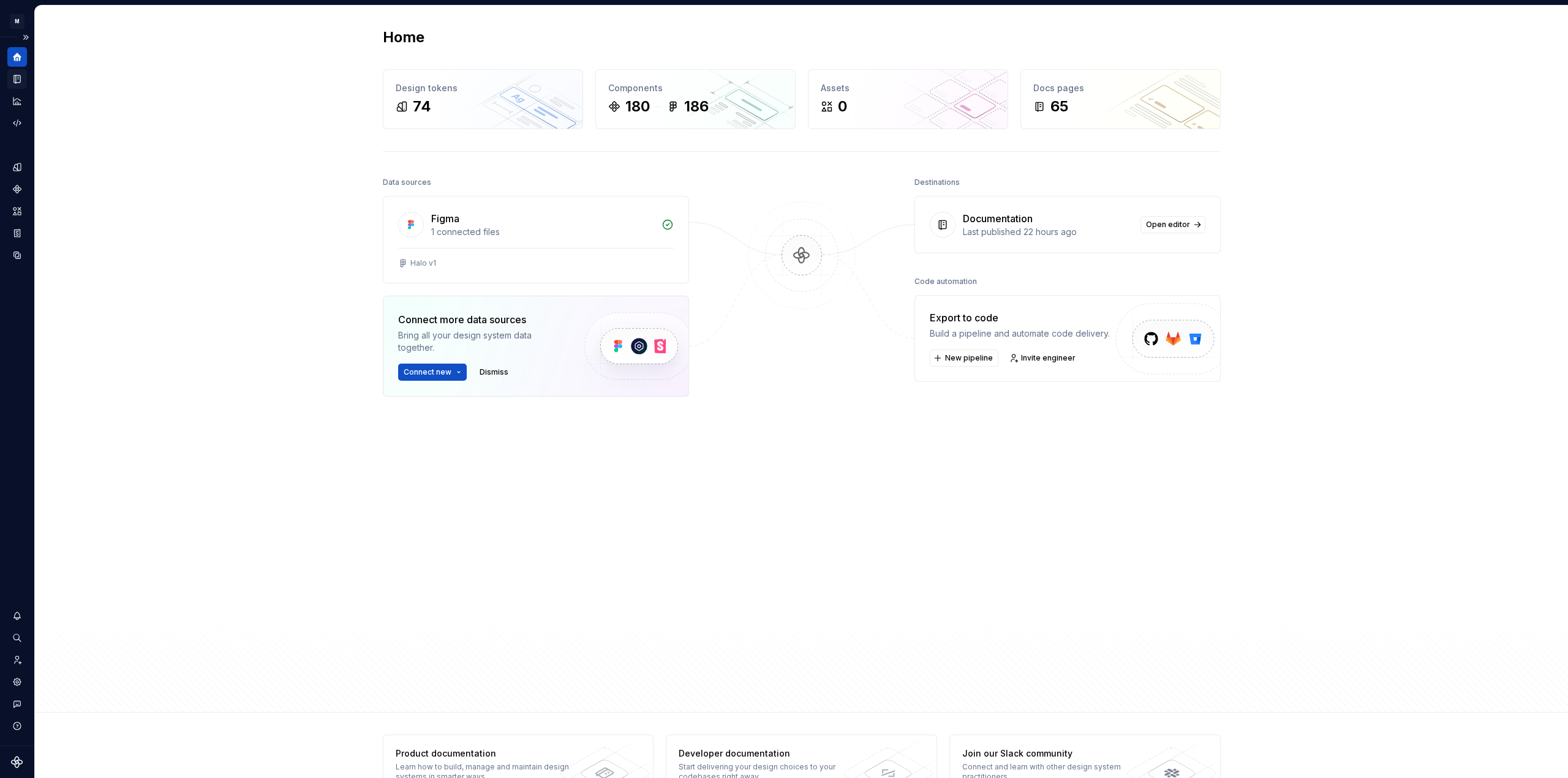 click 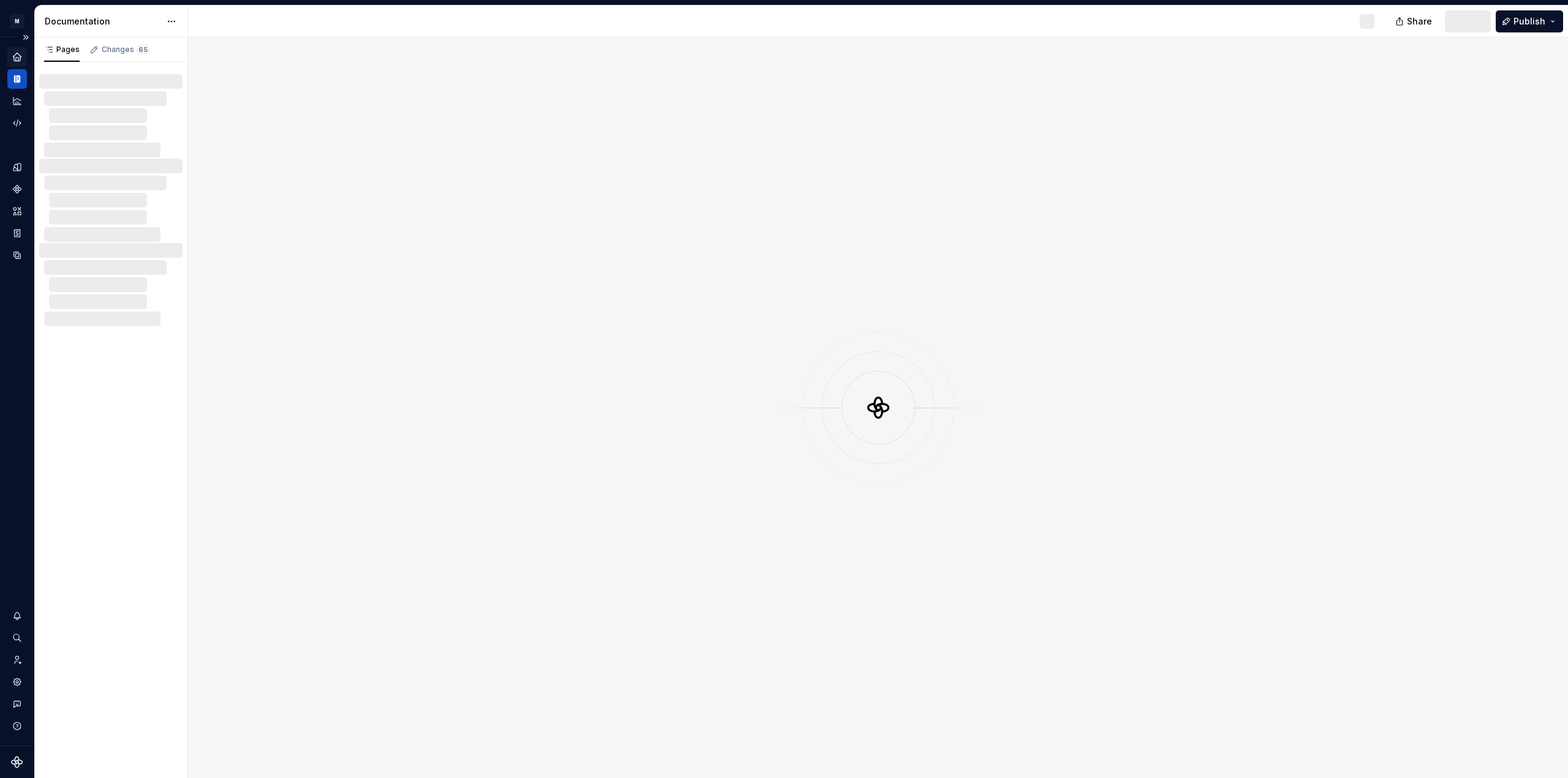 click 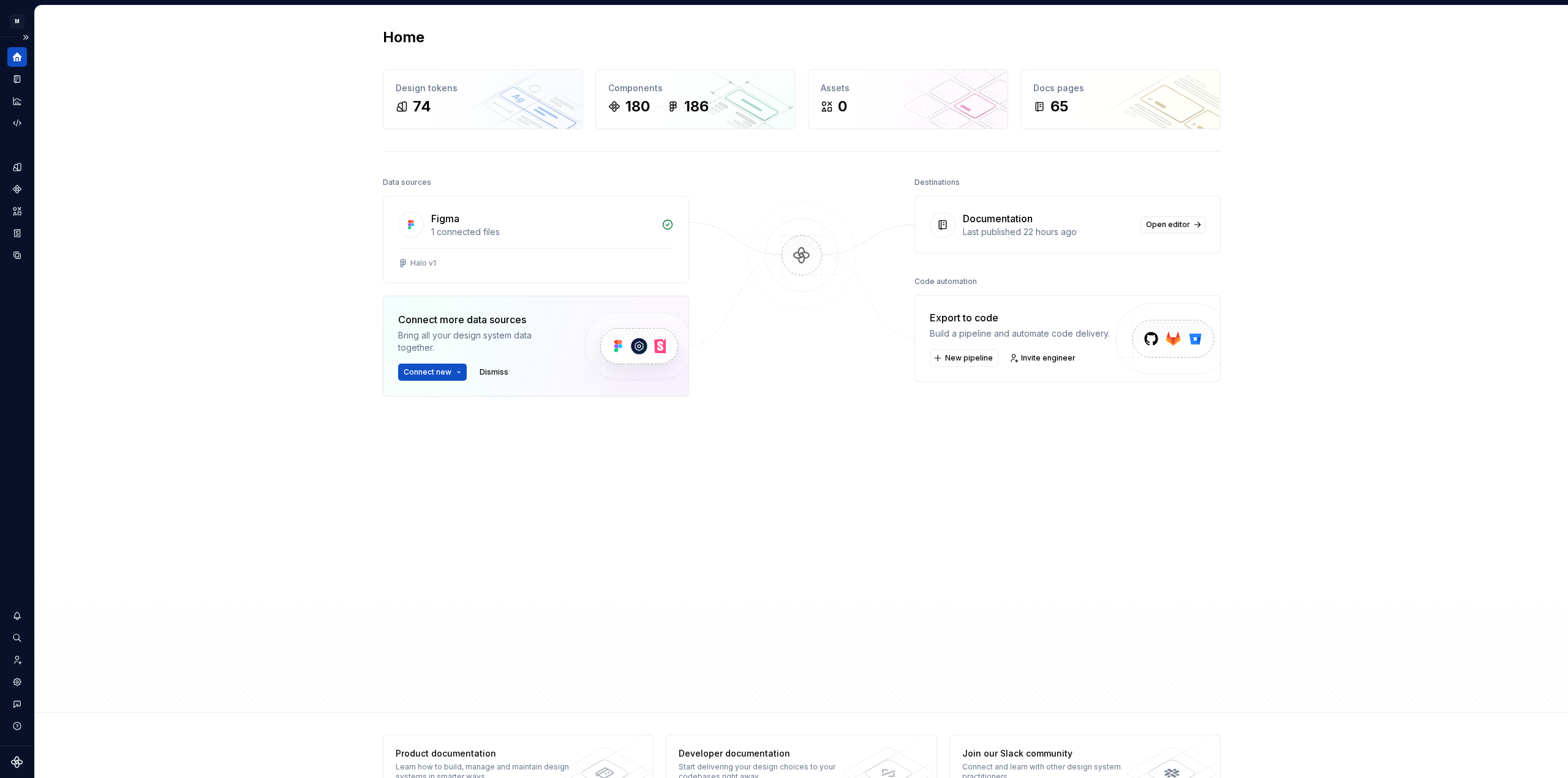 click 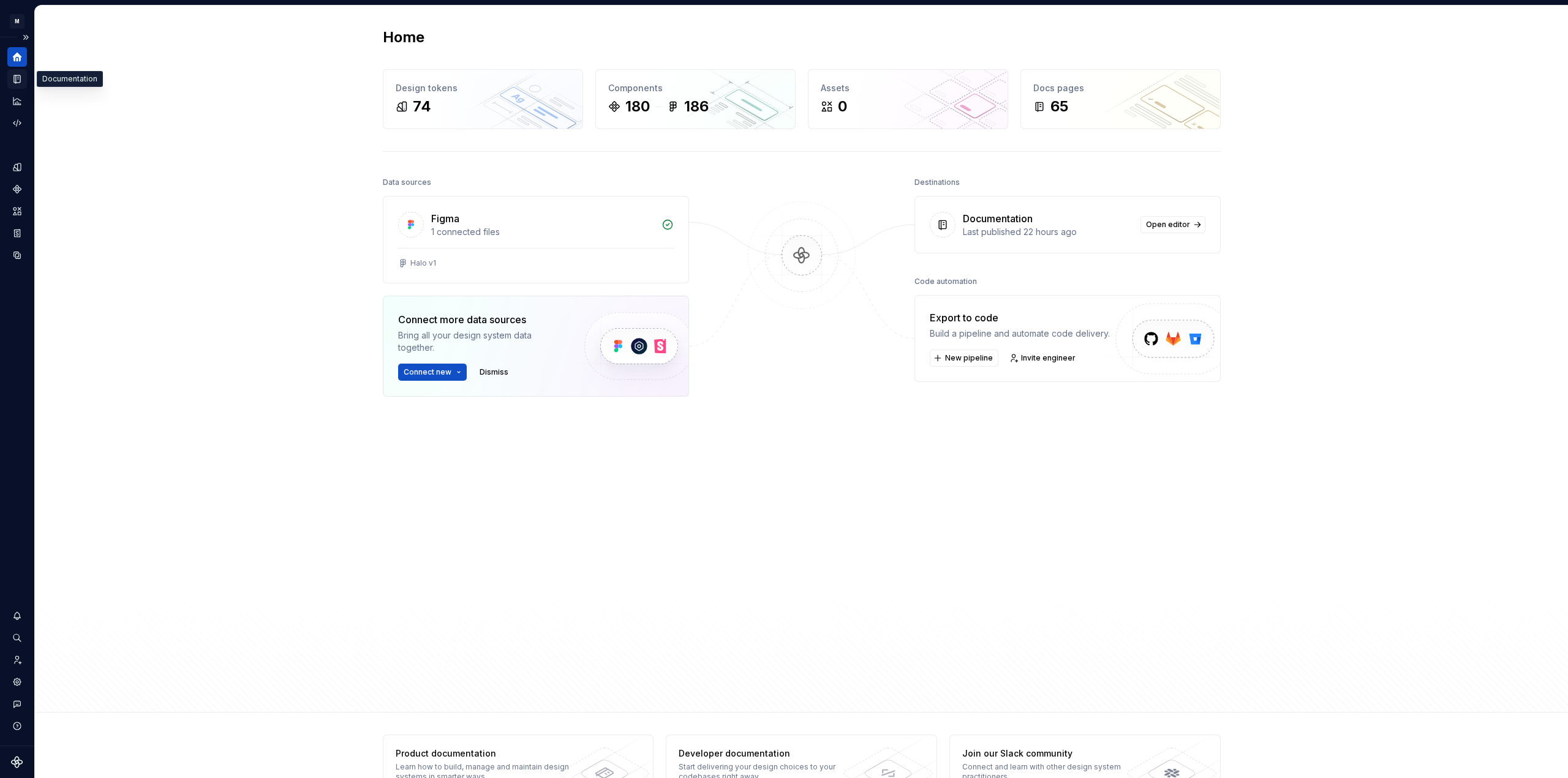 click 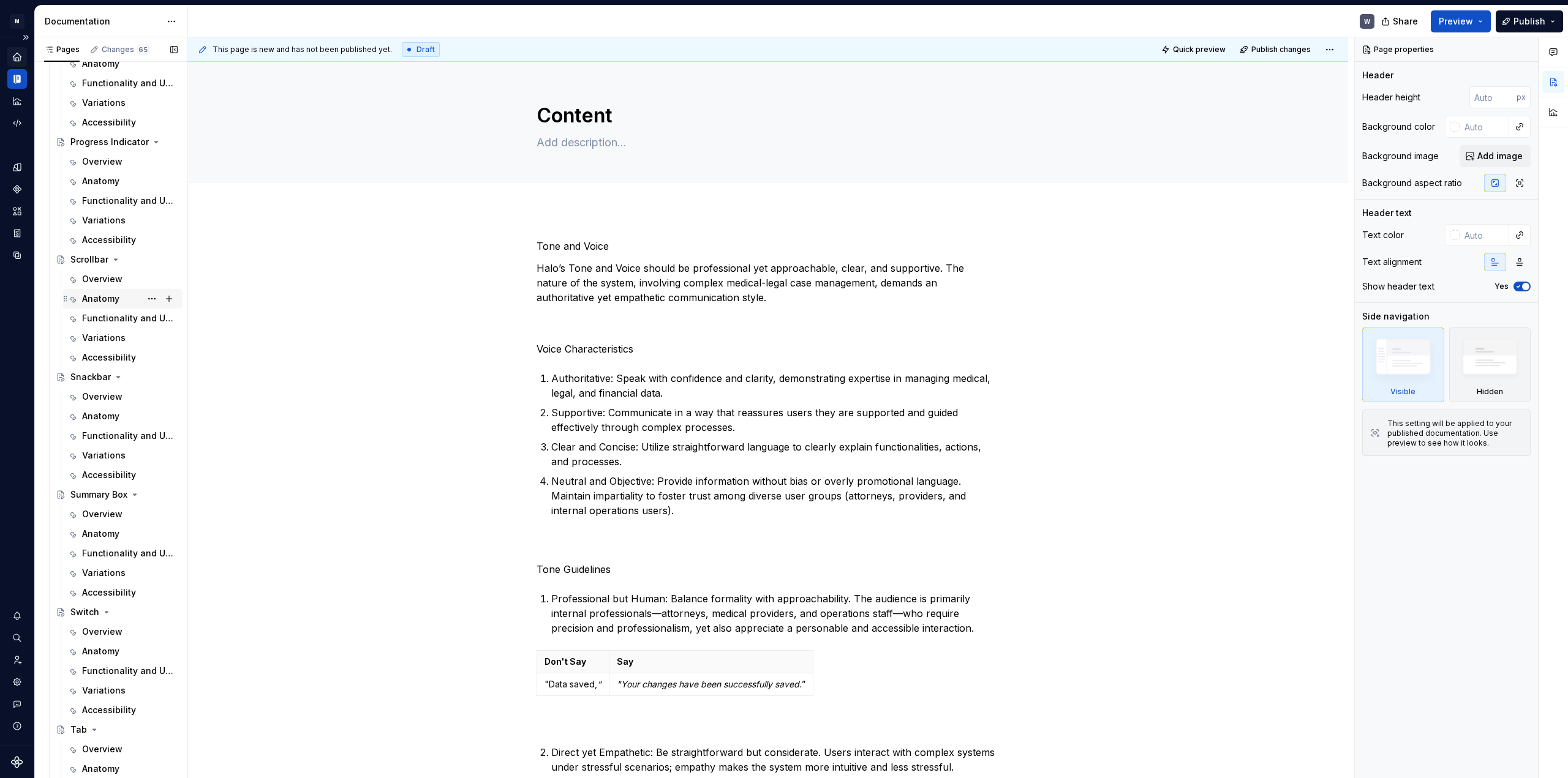 scroll, scrollTop: 735, scrollLeft: 0, axis: vertical 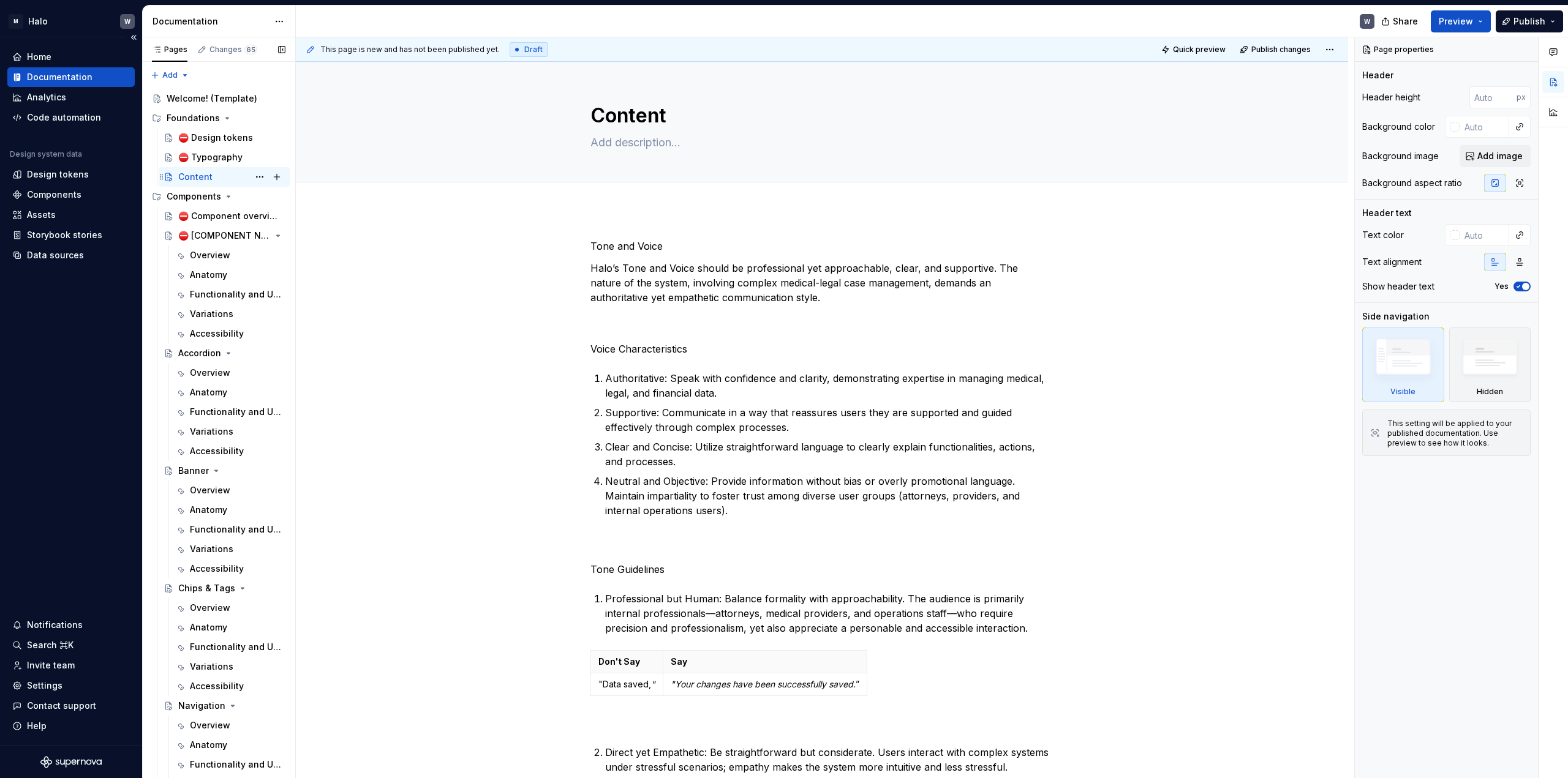 click on "Content W" at bounding box center [232, 177] 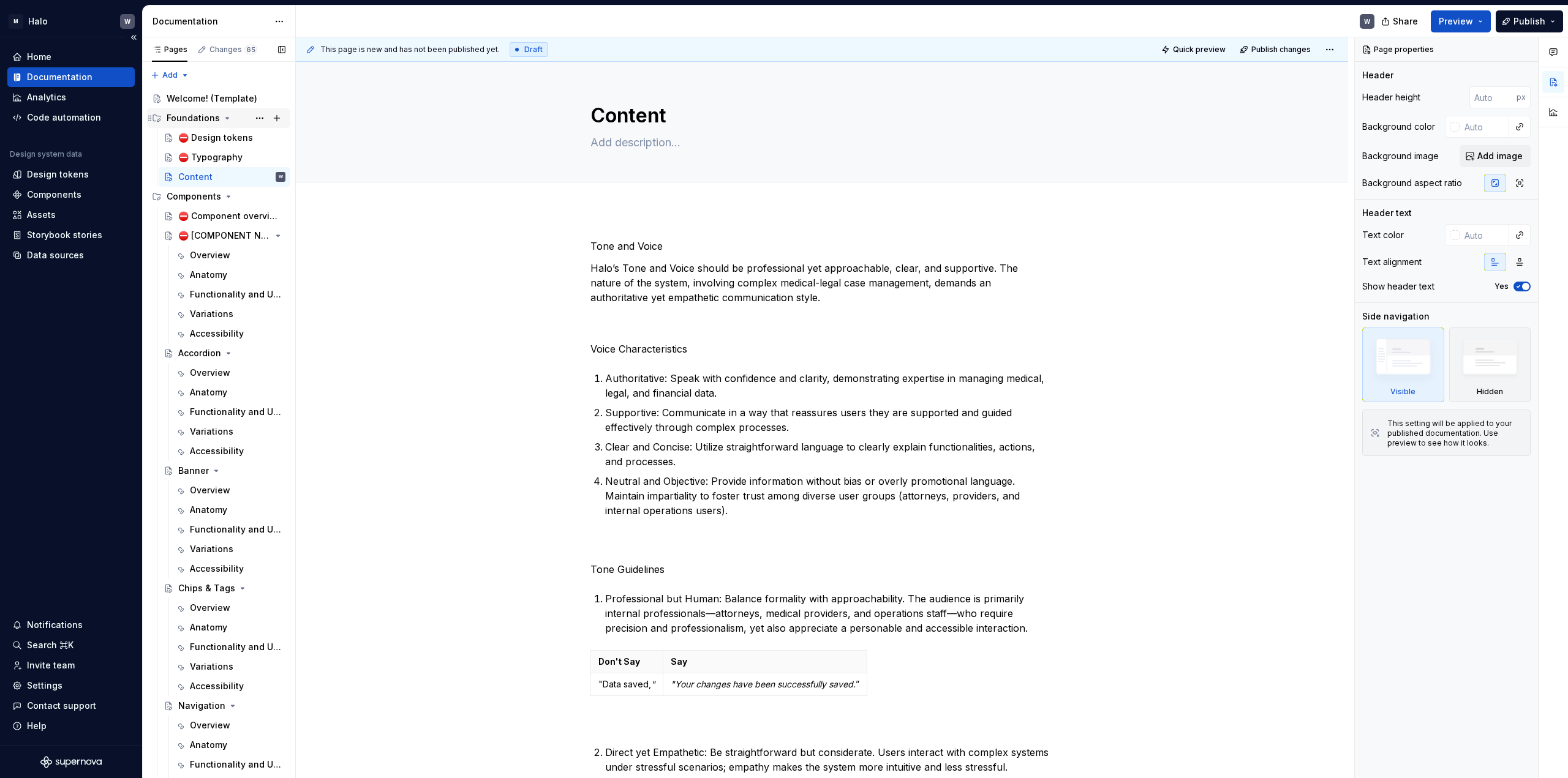 click on "Foundations" at bounding box center [193, 118] 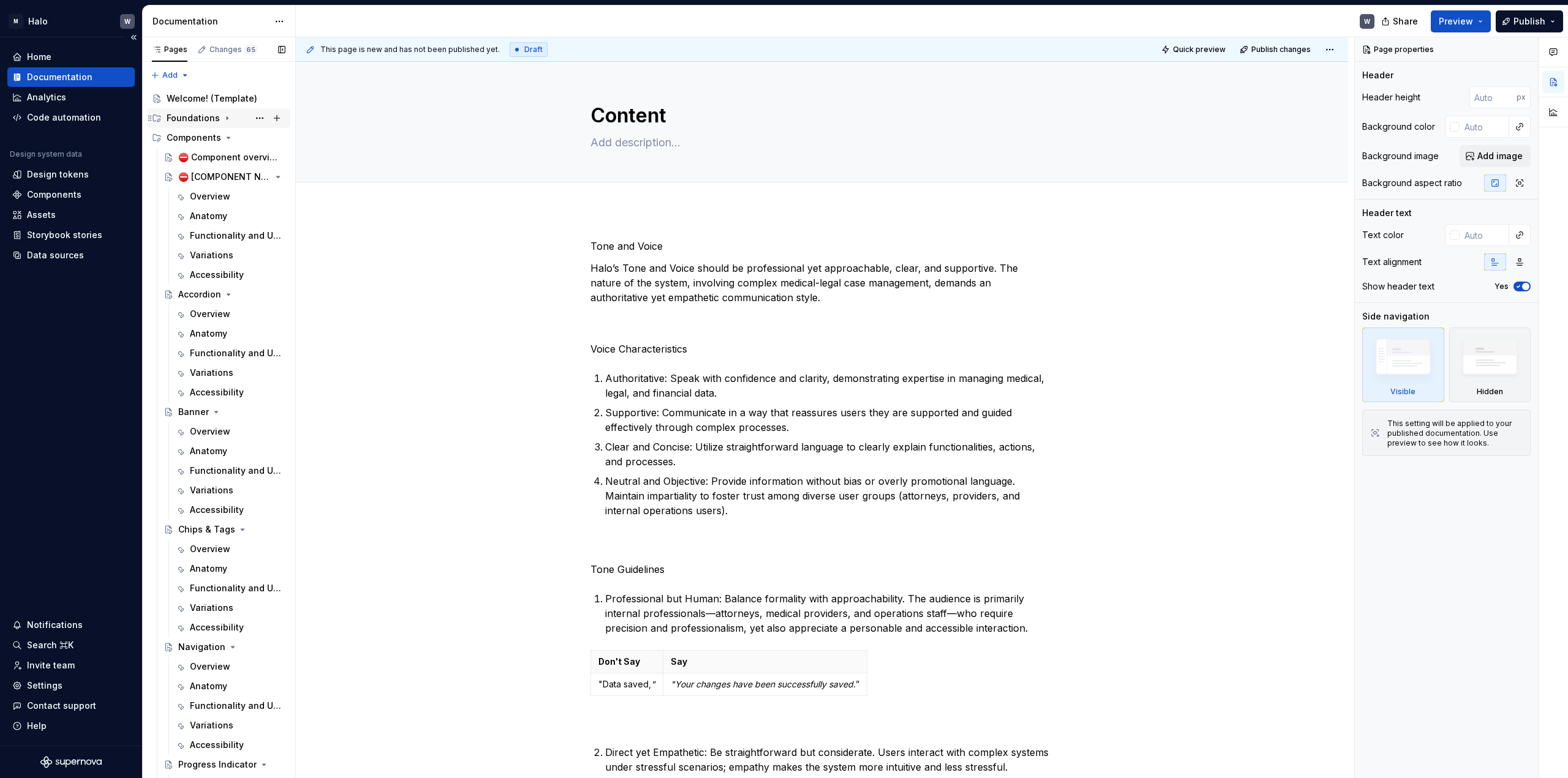 click 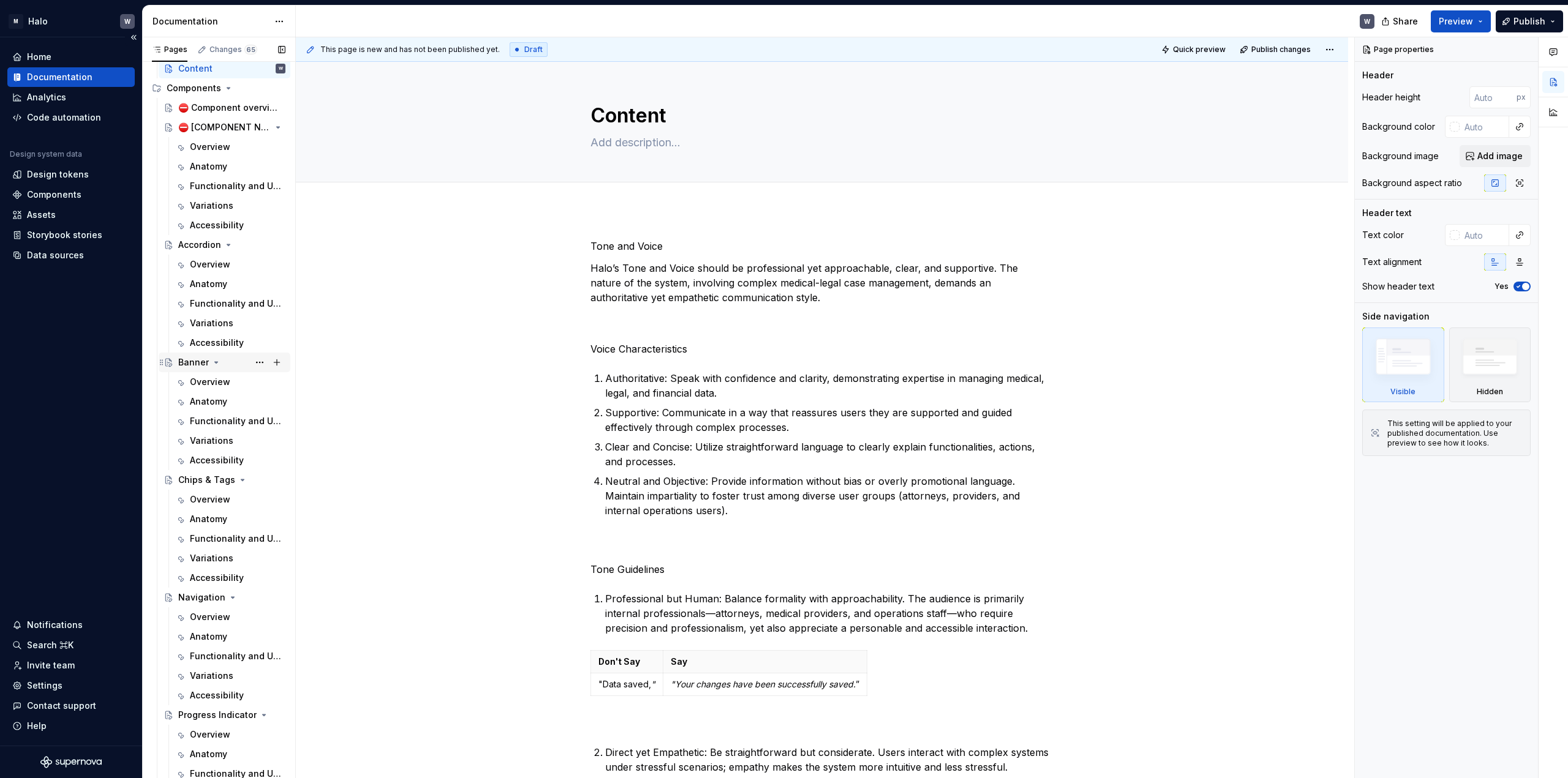 scroll, scrollTop: 122, scrollLeft: 0, axis: vertical 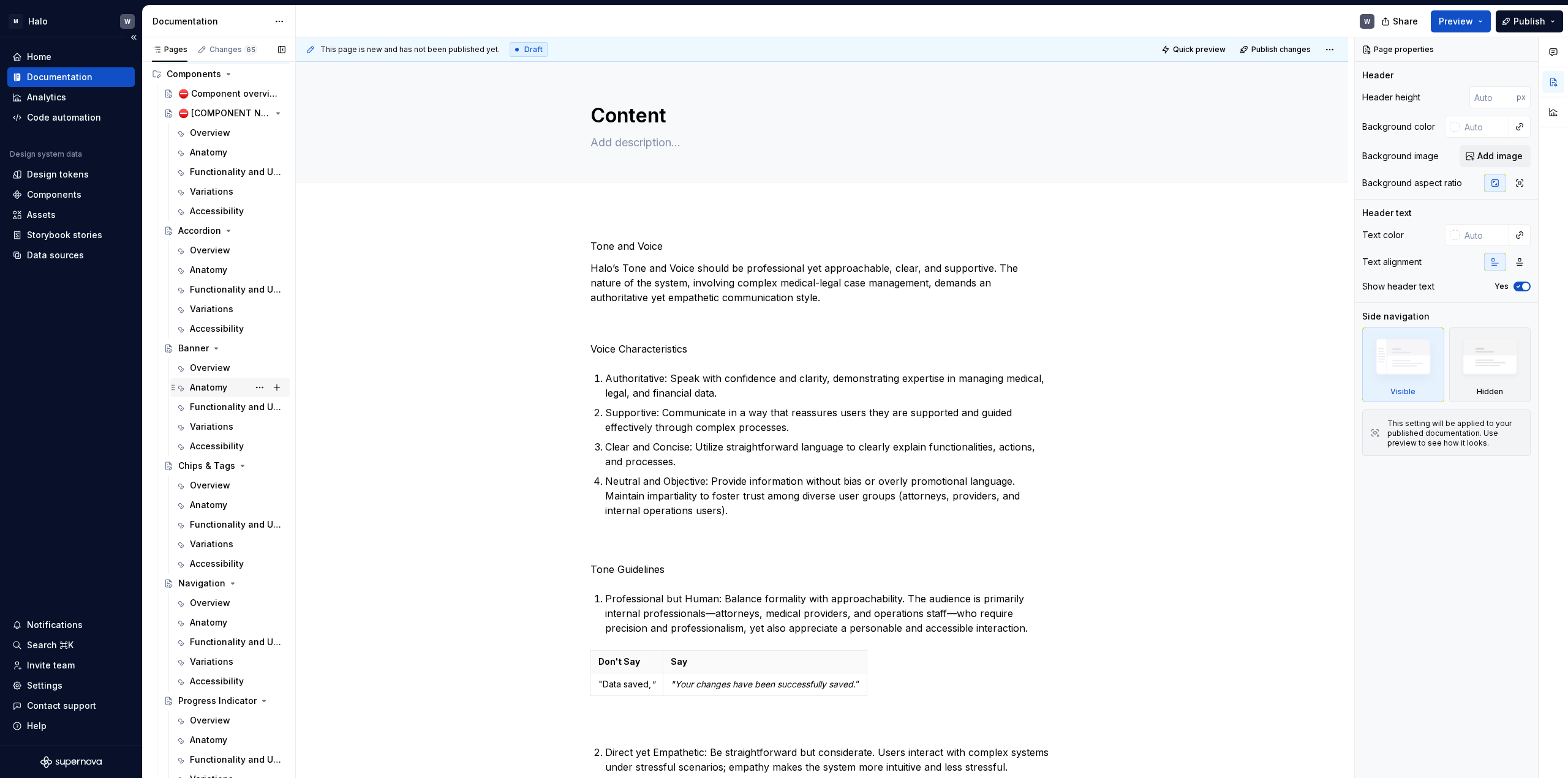 click on "Anatomy" at bounding box center (238, 387) 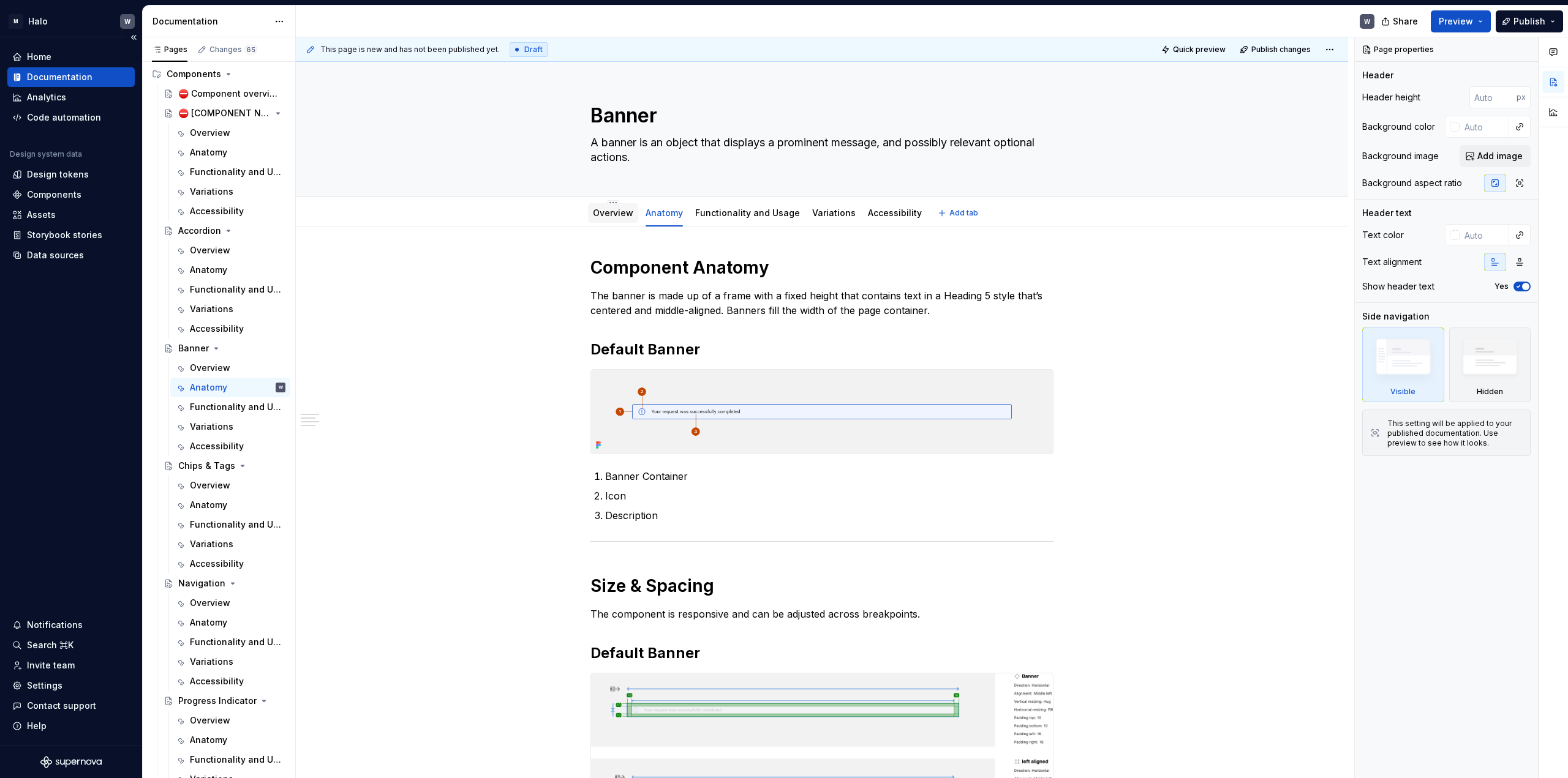 click on "Overview" at bounding box center (613, 212) 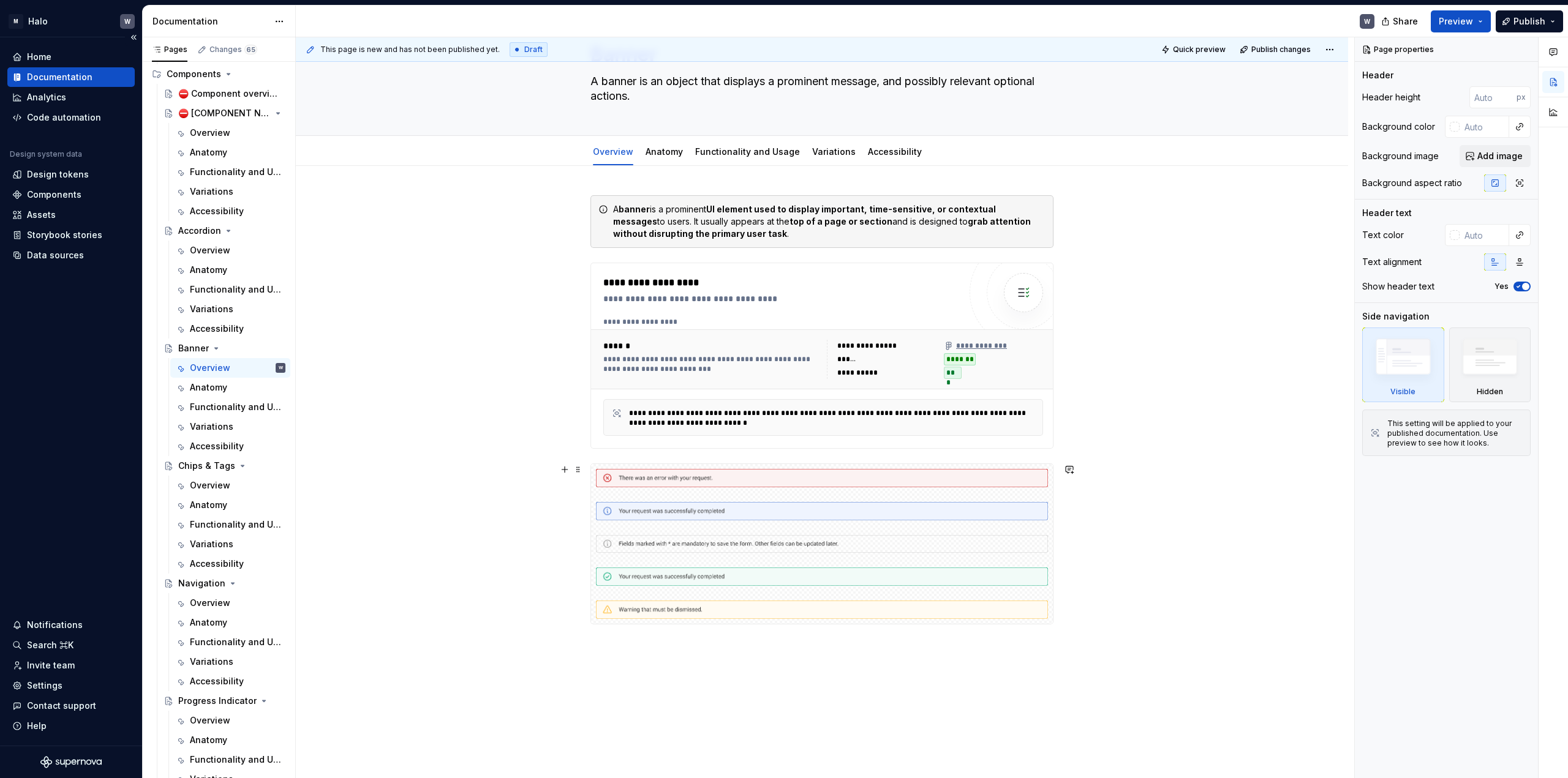 scroll, scrollTop: 0, scrollLeft: 0, axis: both 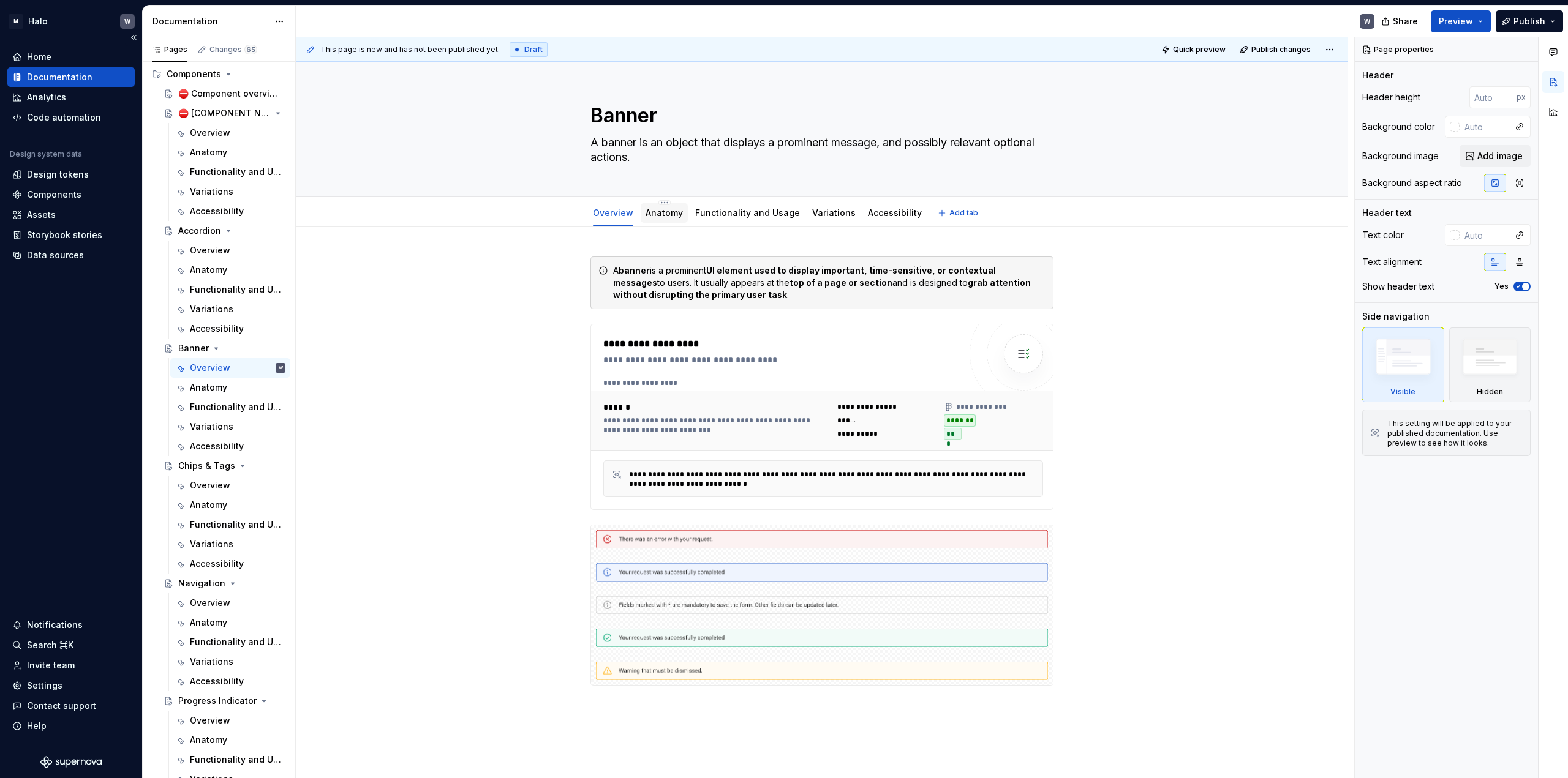 click on "Anatomy" at bounding box center [664, 212] 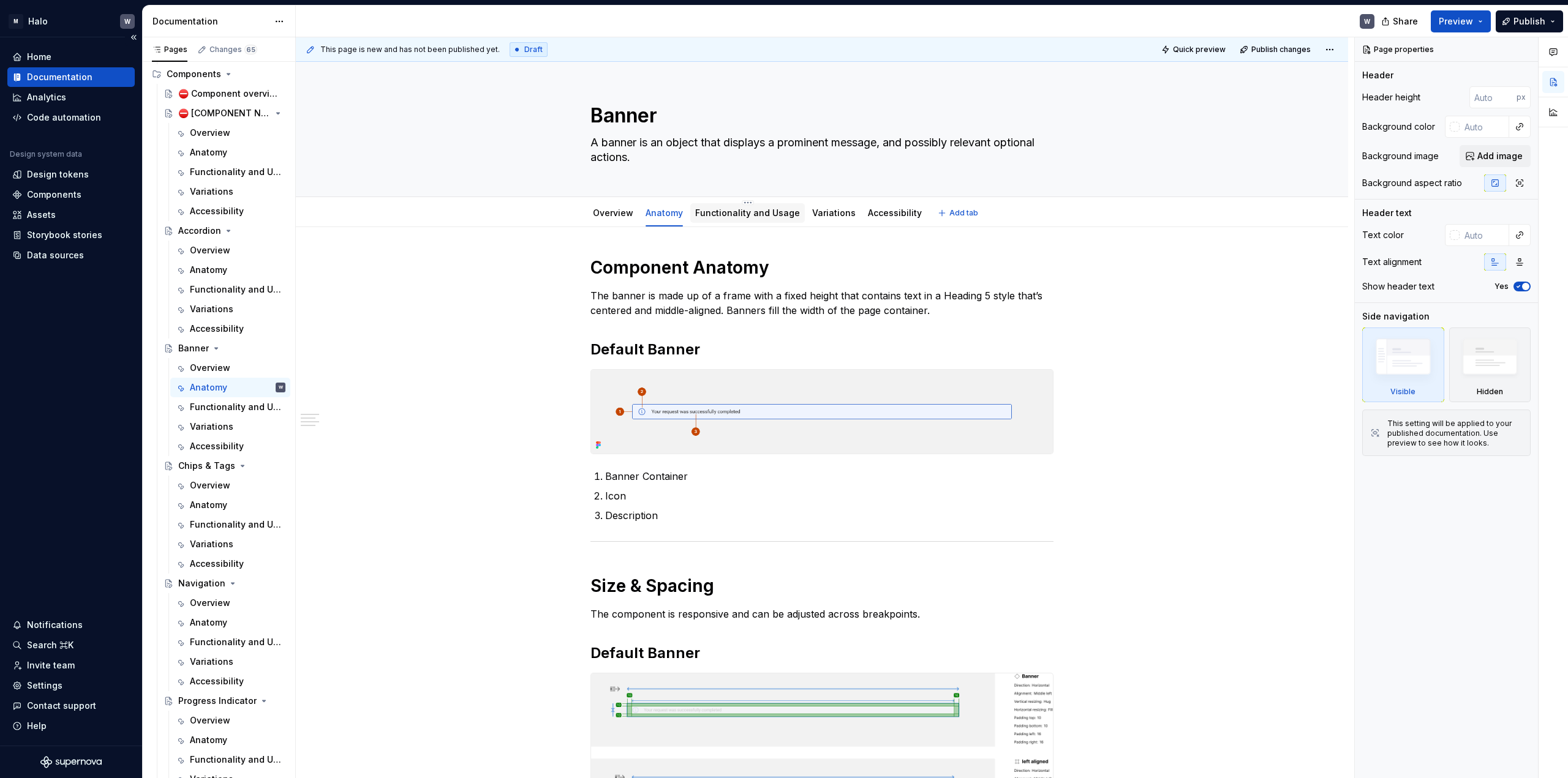 click on "Functionality and Usage" at bounding box center (747, 213) 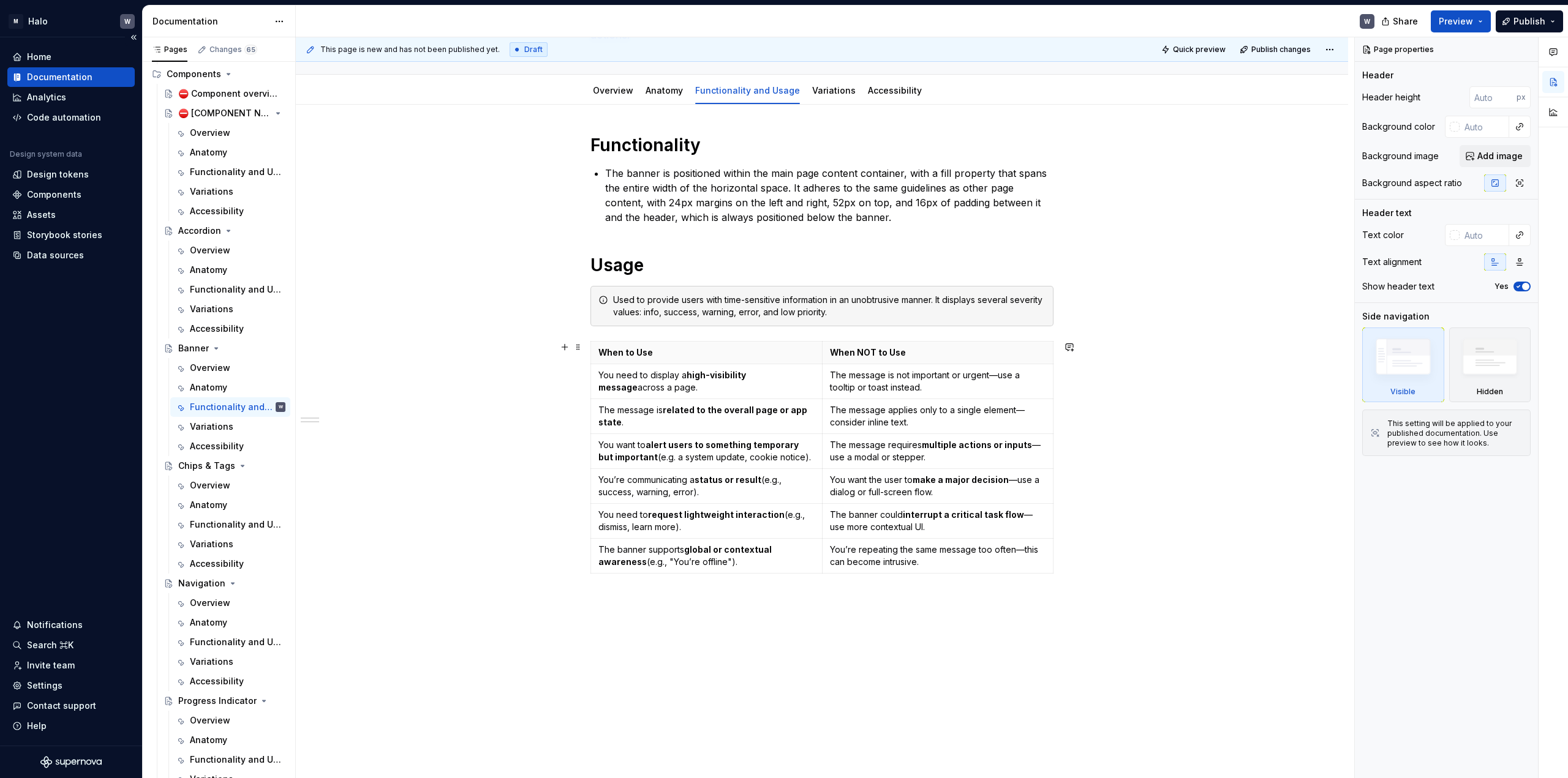 scroll, scrollTop: 61, scrollLeft: 0, axis: vertical 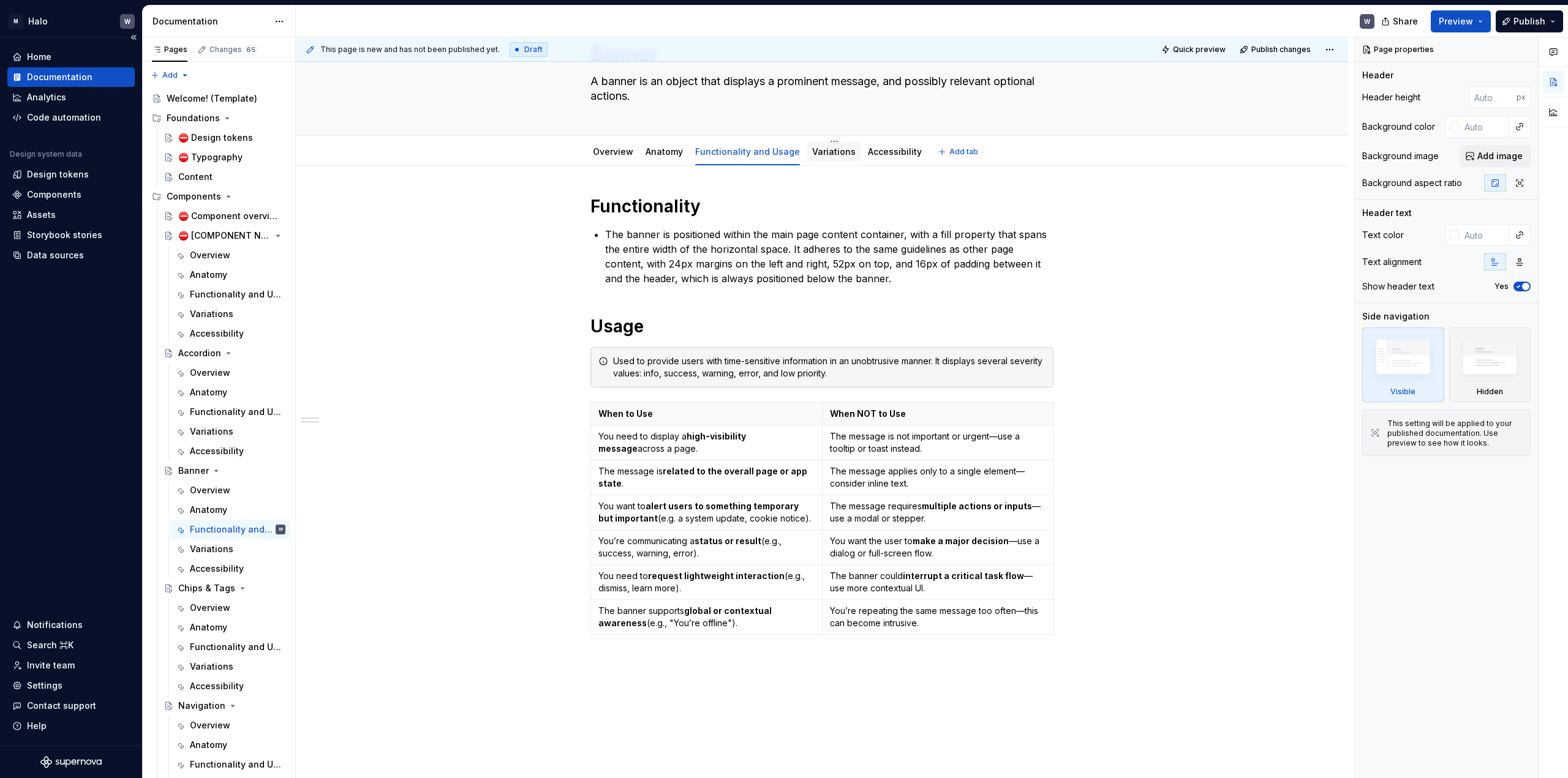 click on "Variations" at bounding box center [834, 151] 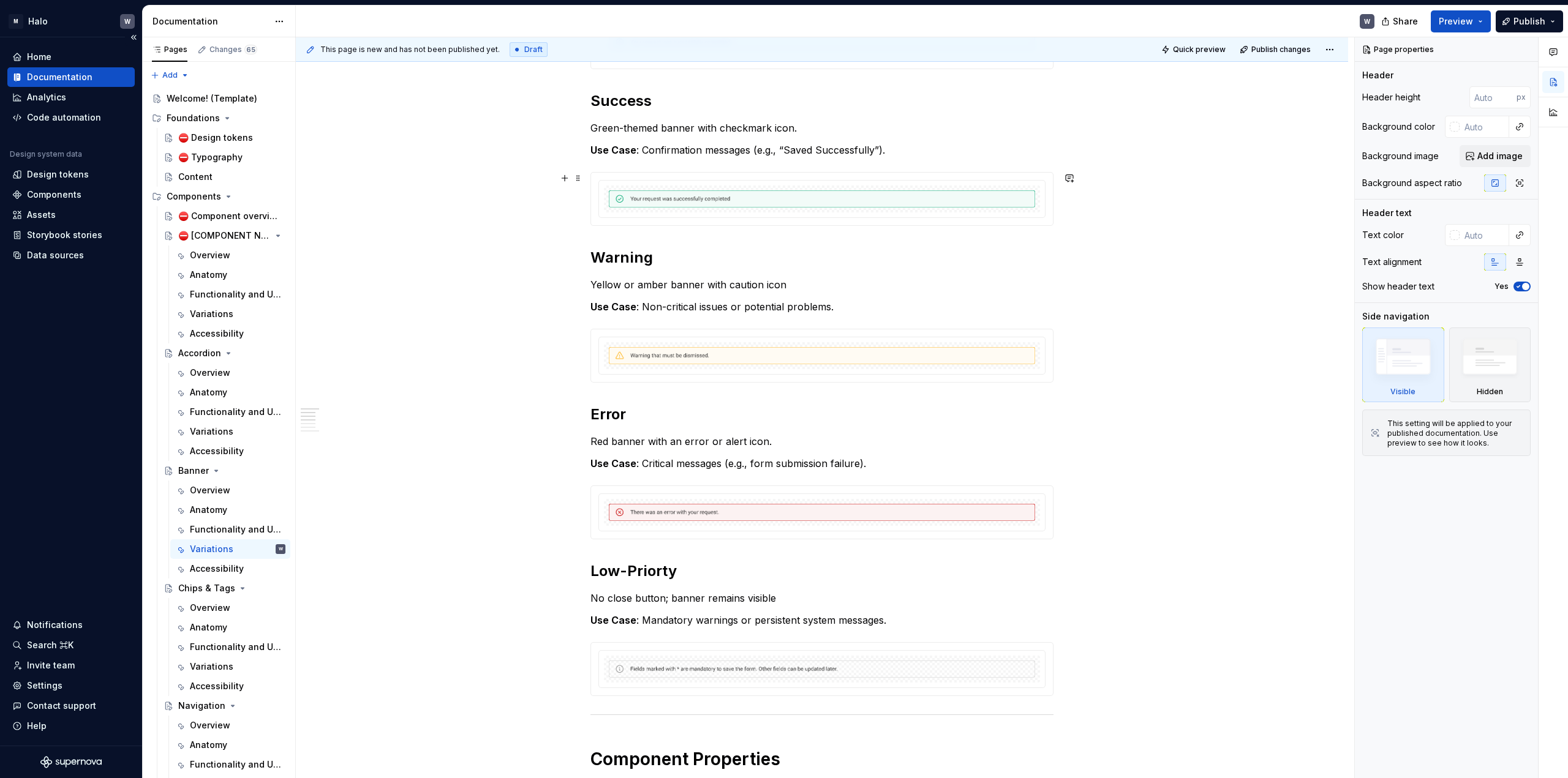 scroll, scrollTop: 0, scrollLeft: 0, axis: both 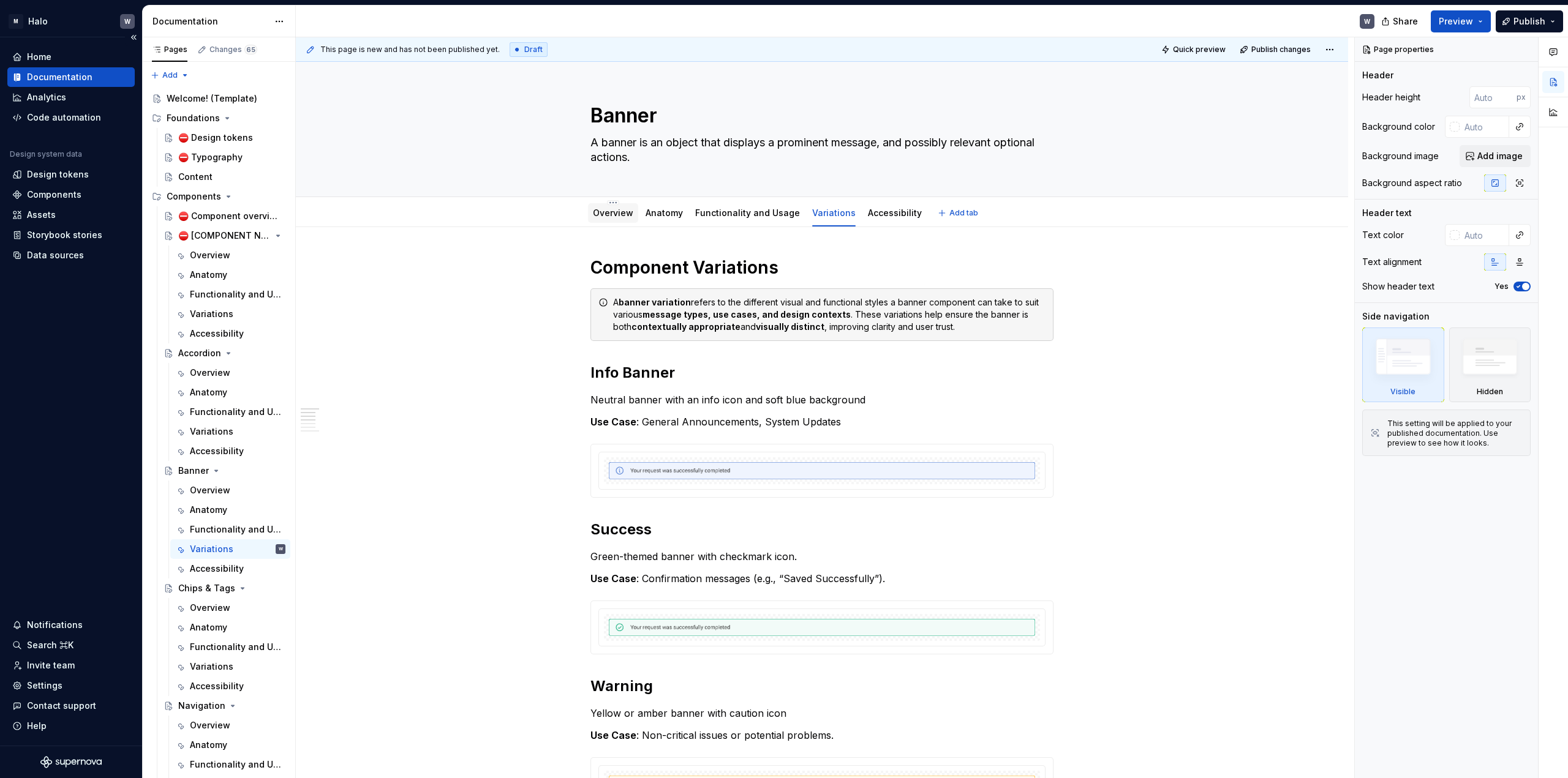 click on "Overview" at bounding box center [613, 212] 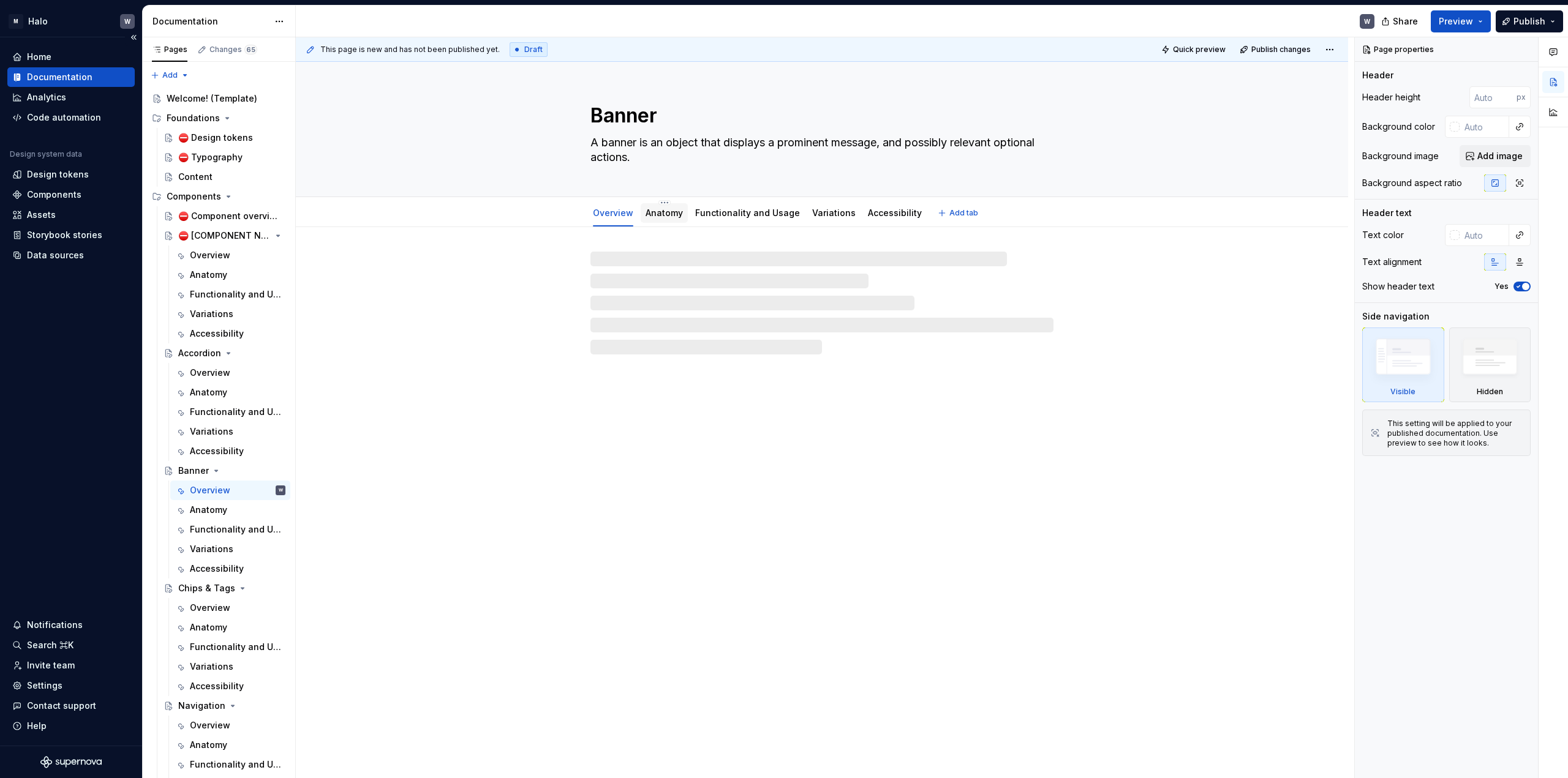 click on "Anatomy" at bounding box center (664, 212) 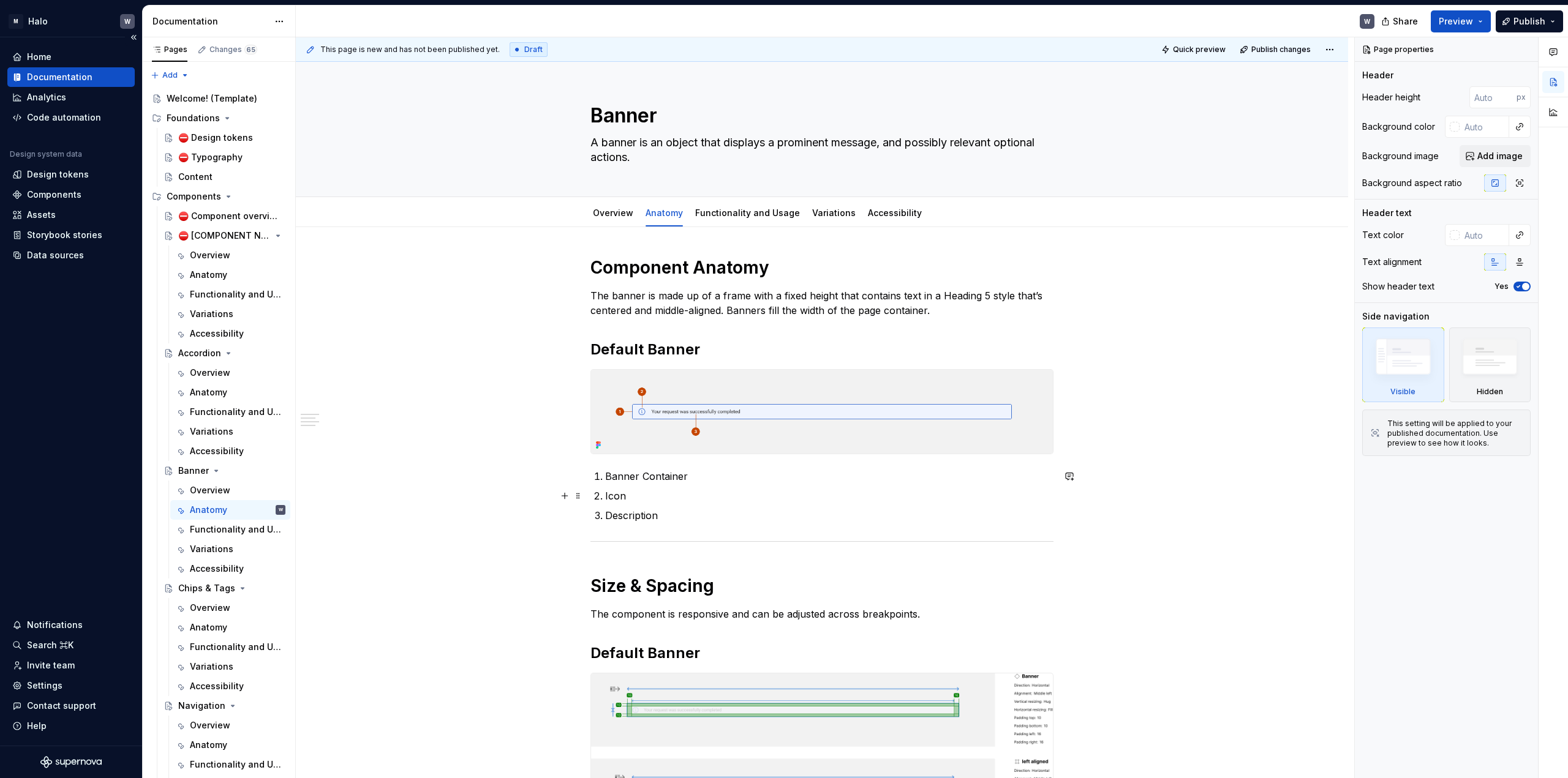 click on "Component Anatomy The banner is made up of a frame with a fixed height that contains text in a Heading 5 style that’s centered and middle-aligned. Banners fill the width of the page container. Default Banner Banner Container Icon Description Size & Spacing The component is responsive and can be adjusted across breakpoints. Default Banner" at bounding box center (822, 654) 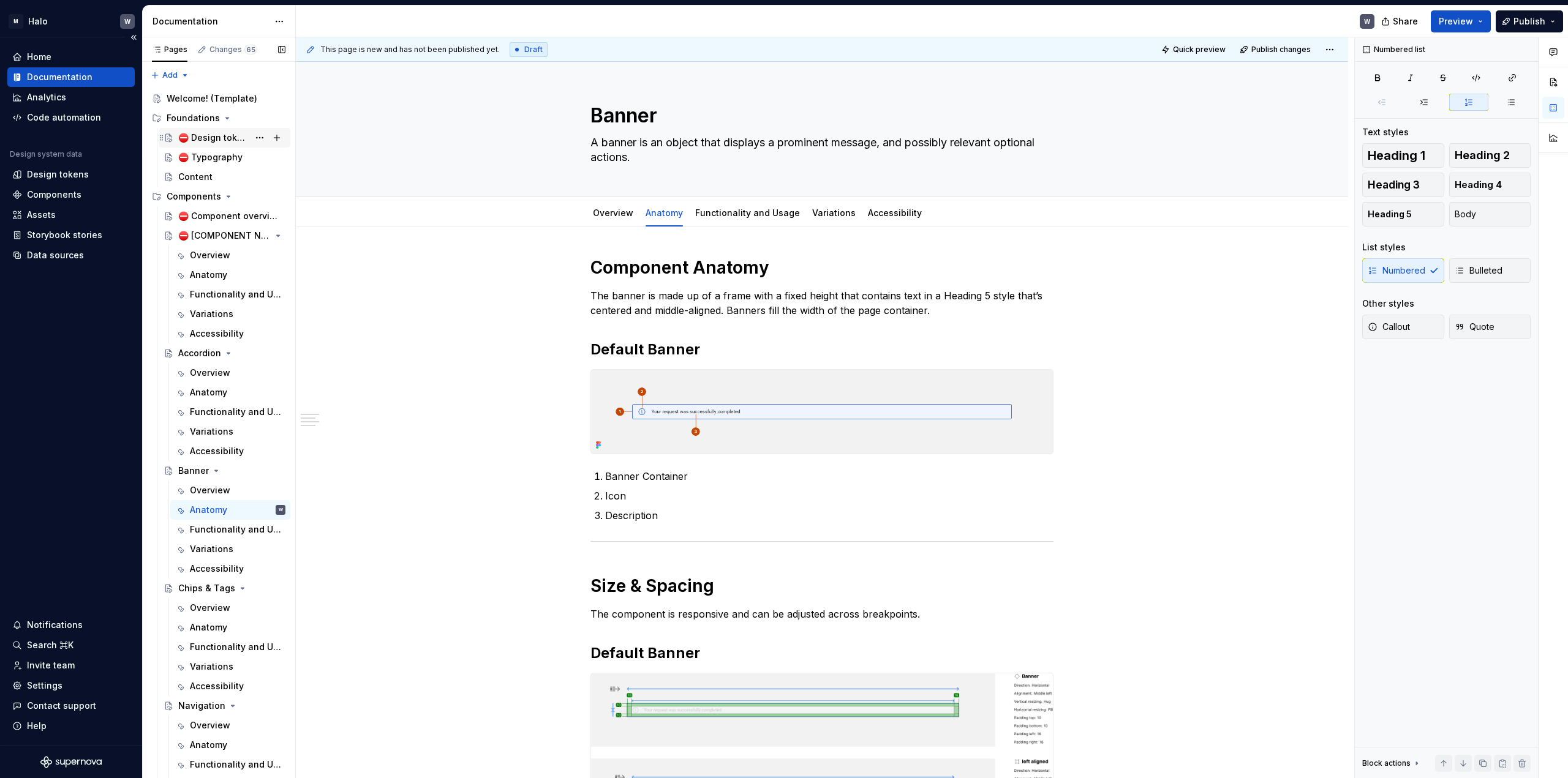 click on "⛔ Design tokens" at bounding box center [213, 138] 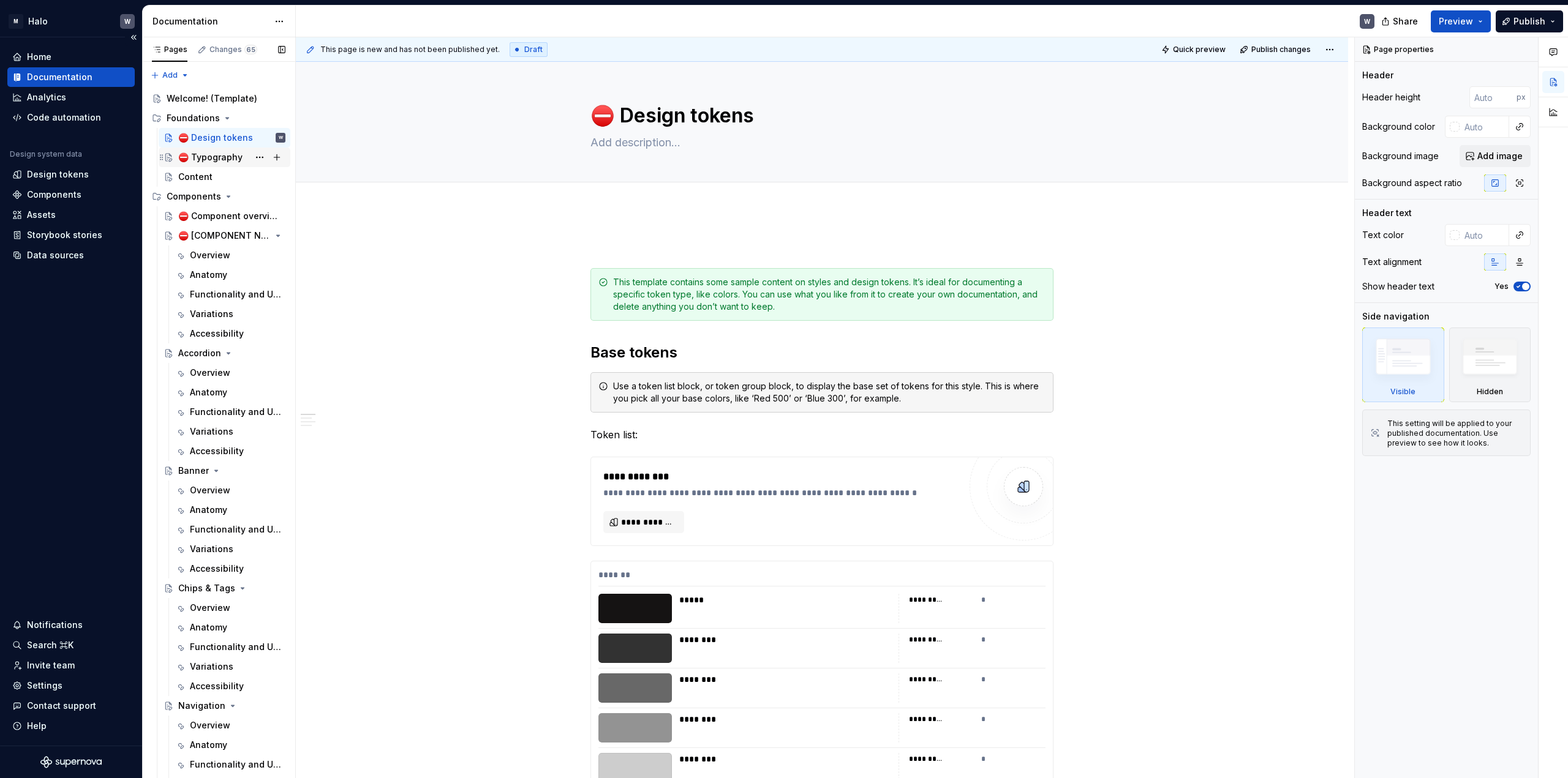 click on "⛔ Typography" at bounding box center (210, 157) 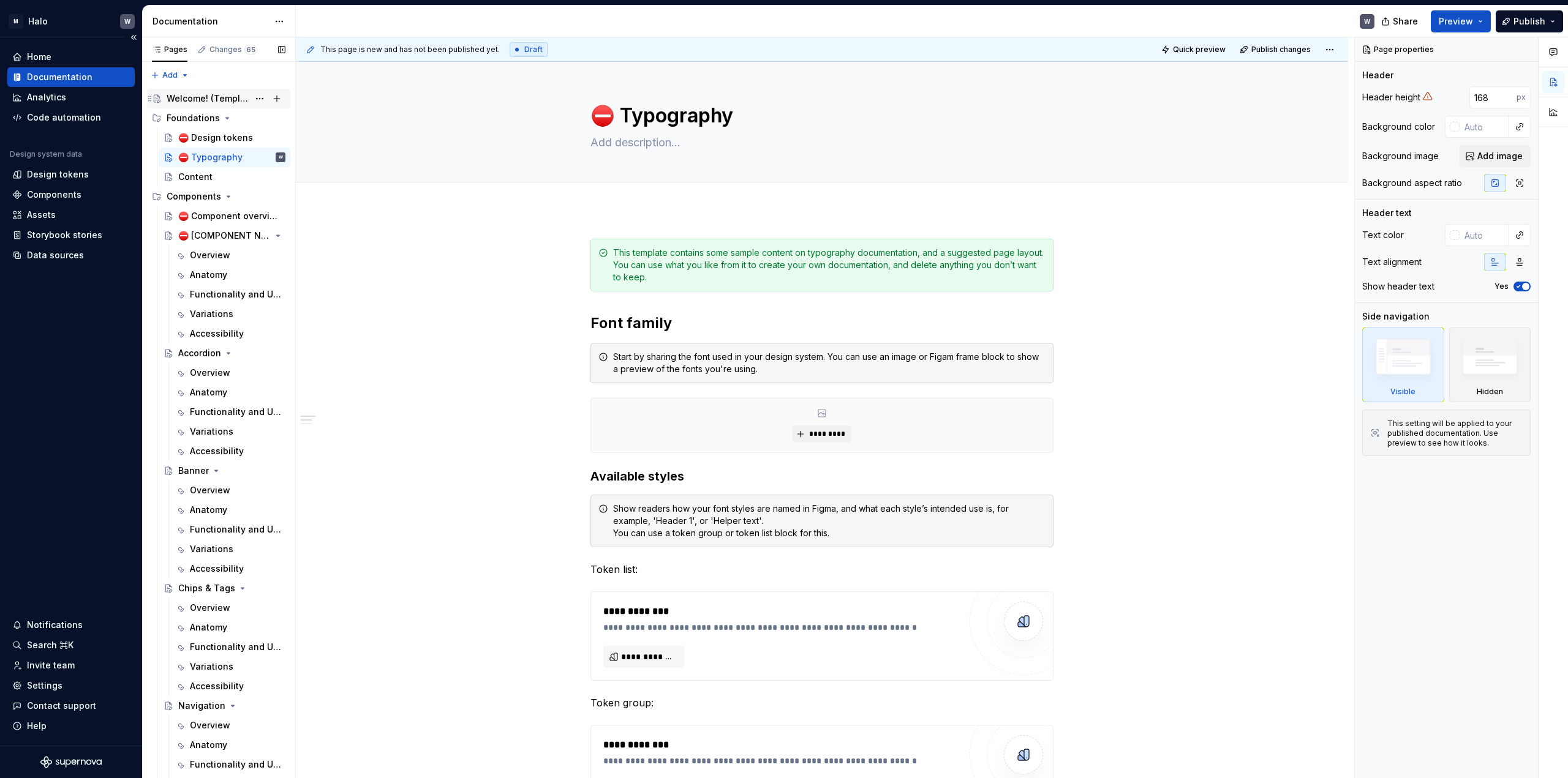 click on "Welcome! (Template)" at bounding box center (208, 99) 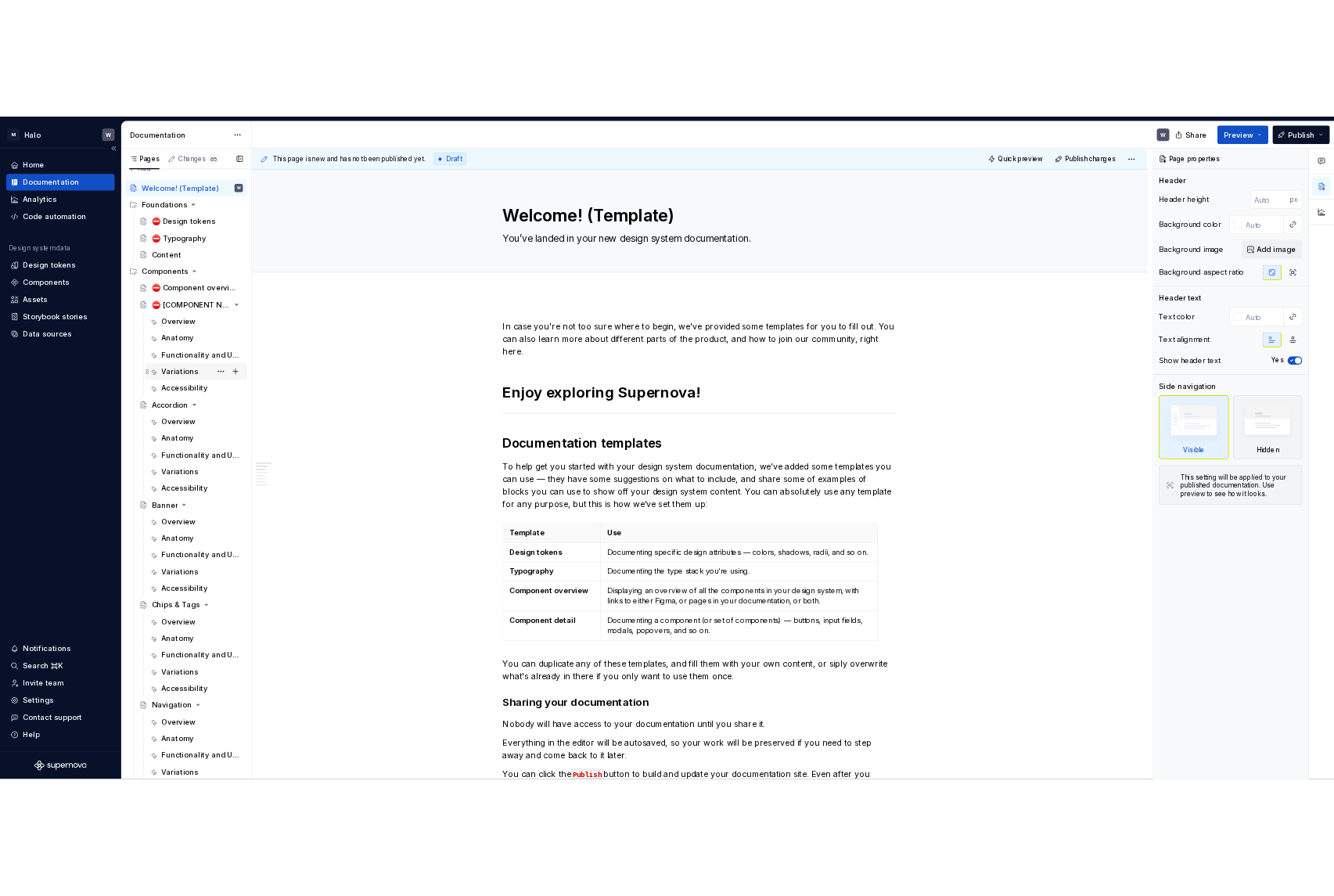 scroll, scrollTop: 0, scrollLeft: 0, axis: both 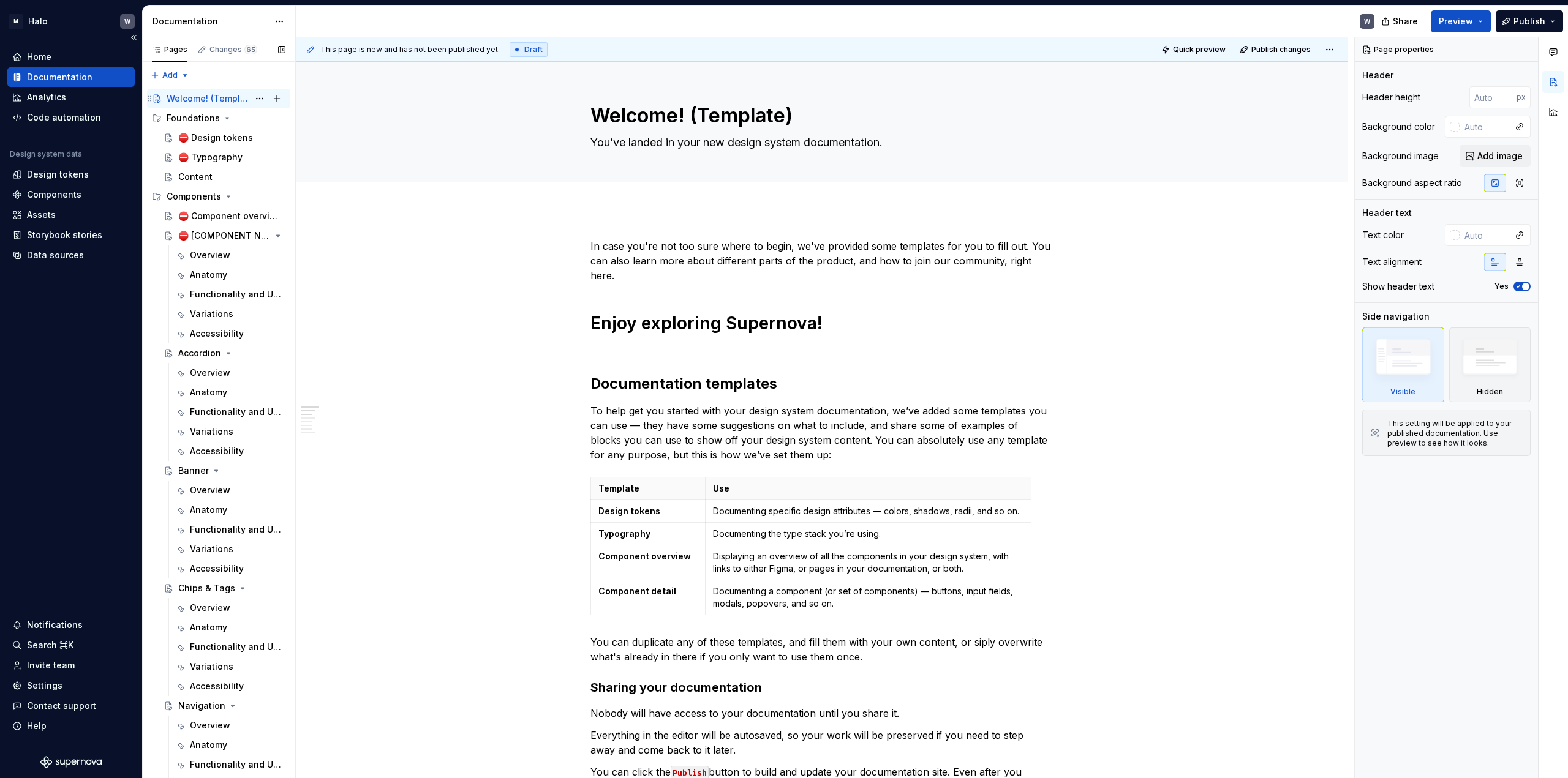 click on "Welcome! (Template)" at bounding box center (208, 99) 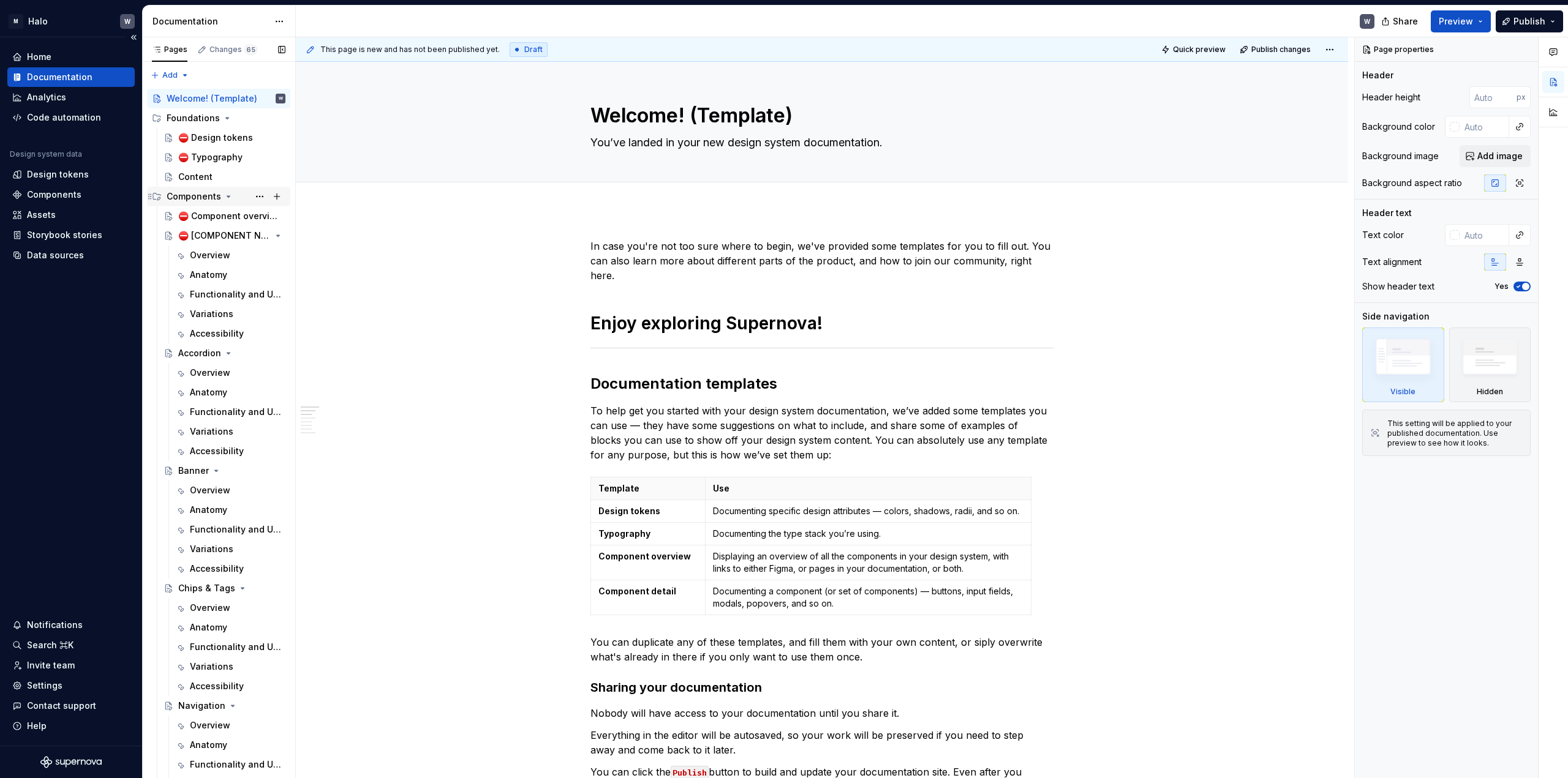 click on "Components" at bounding box center (194, 196) 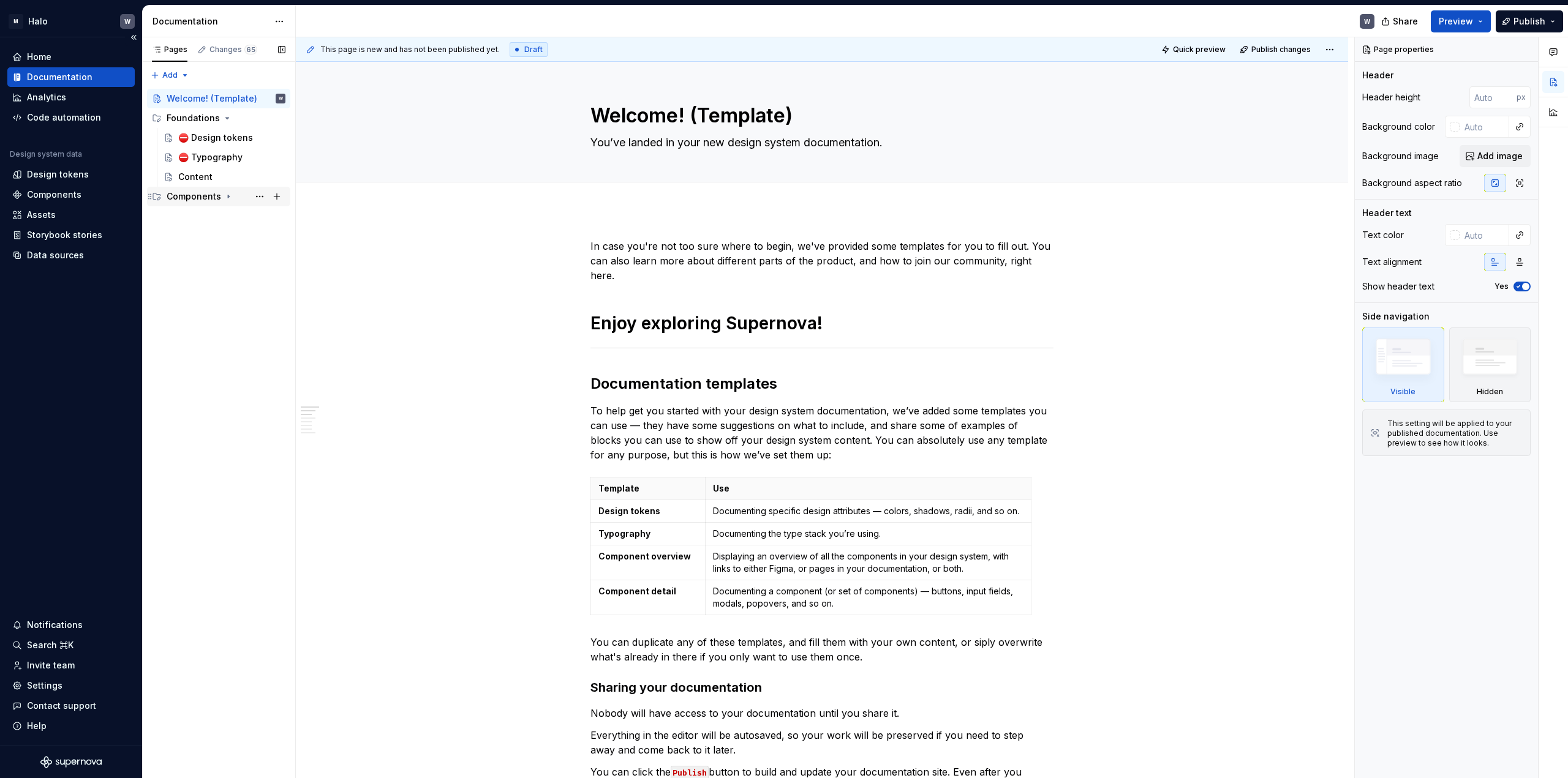 click on "Components" at bounding box center [194, 196] 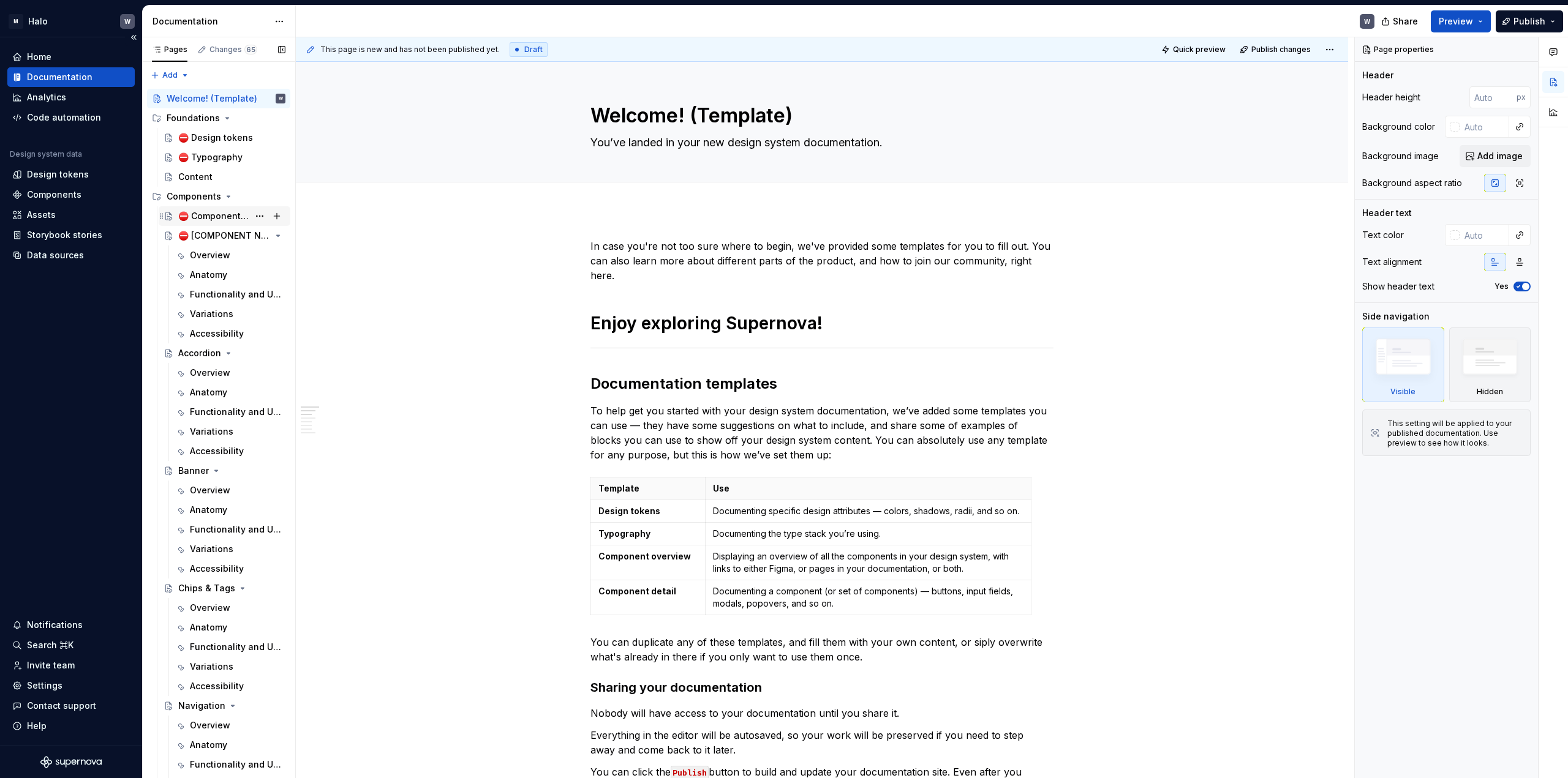 click on "⛔️ Component overview" at bounding box center [213, 216] 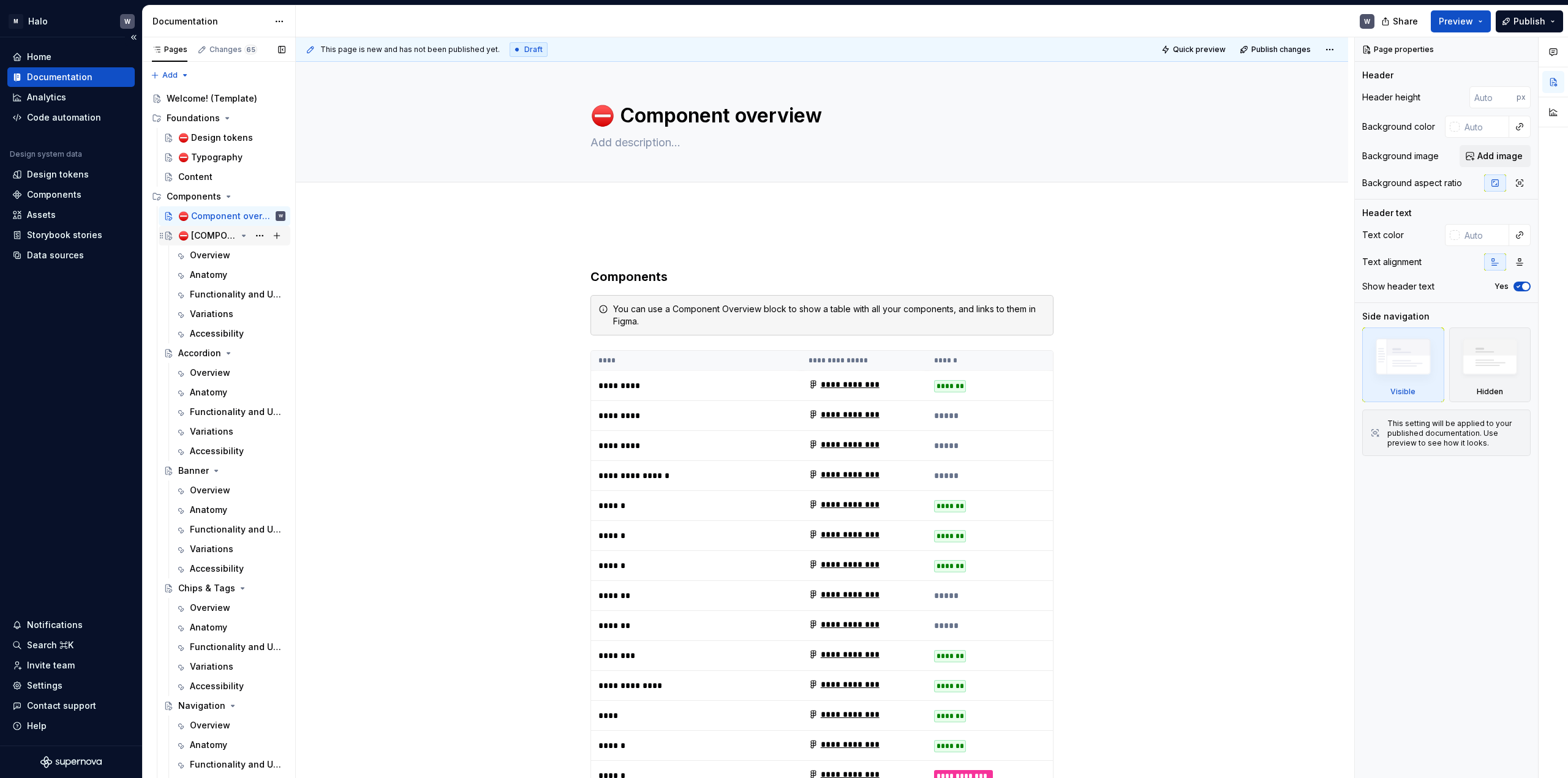 click on "⛔ [COMPONENT NAME]" at bounding box center [207, 236] 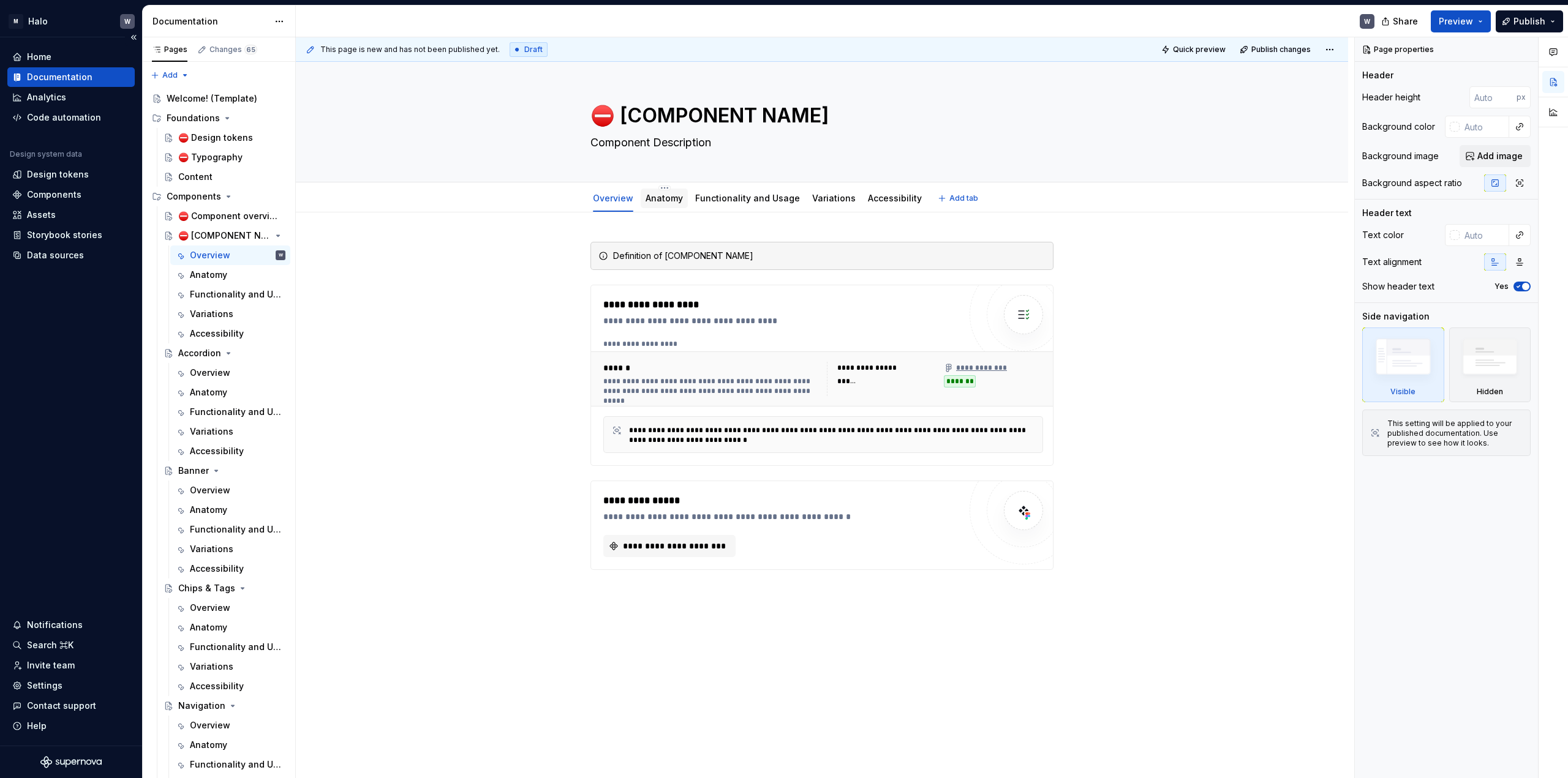 click on "Anatomy" at bounding box center [664, 198] 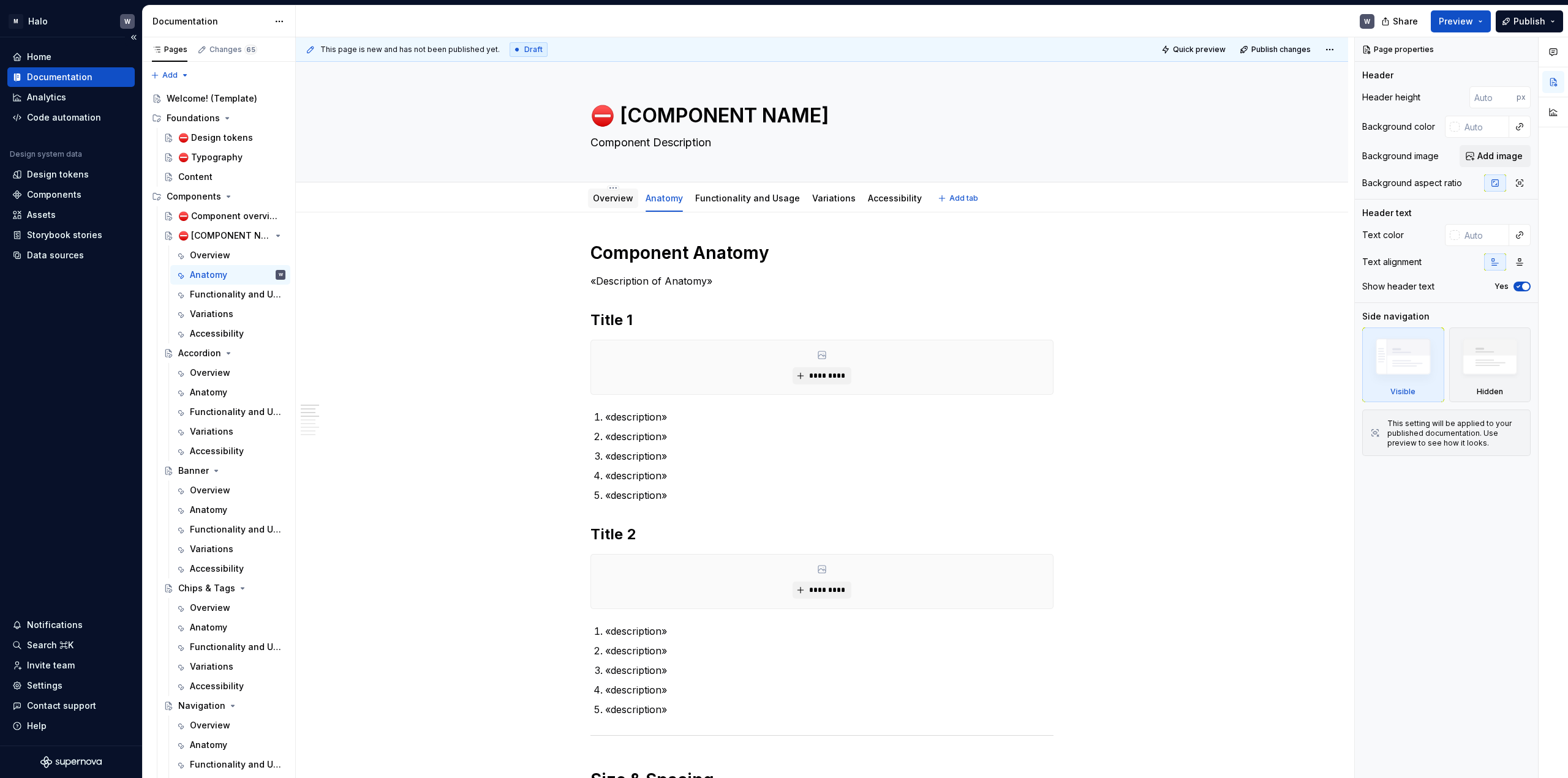 click on "Overview" at bounding box center [613, 198] 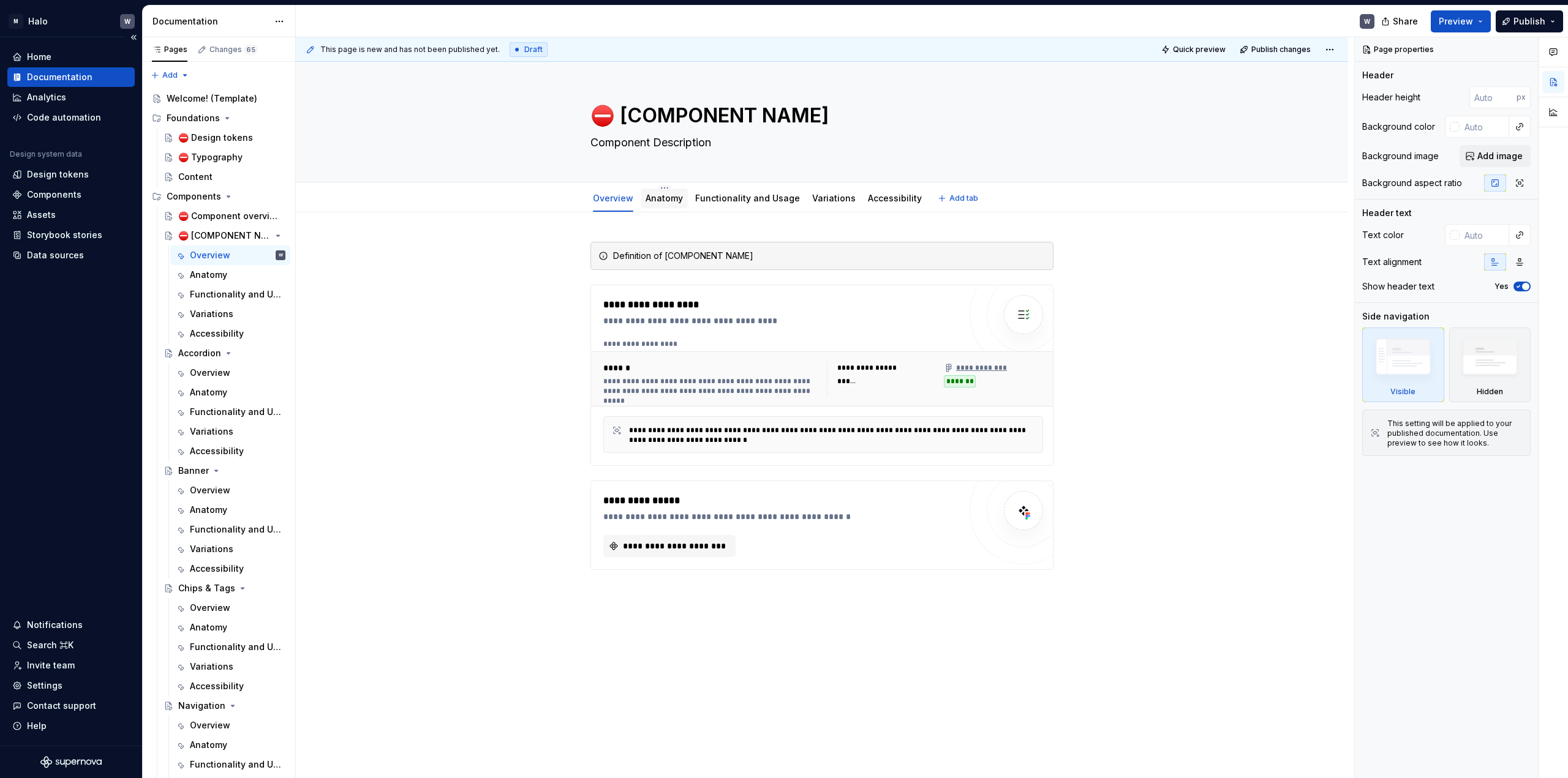 click on "Anatomy" at bounding box center (664, 198) 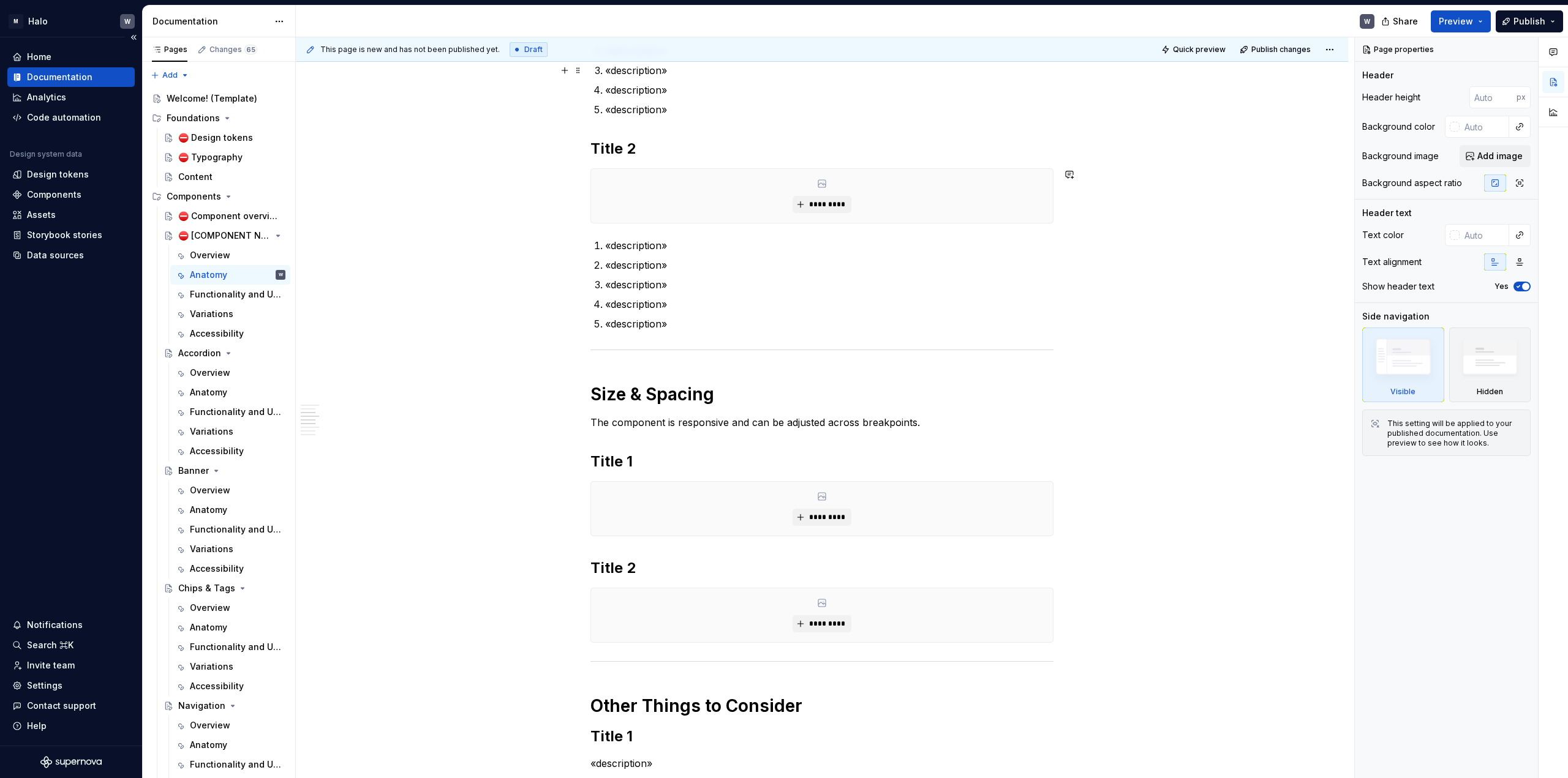 scroll, scrollTop: 0, scrollLeft: 0, axis: both 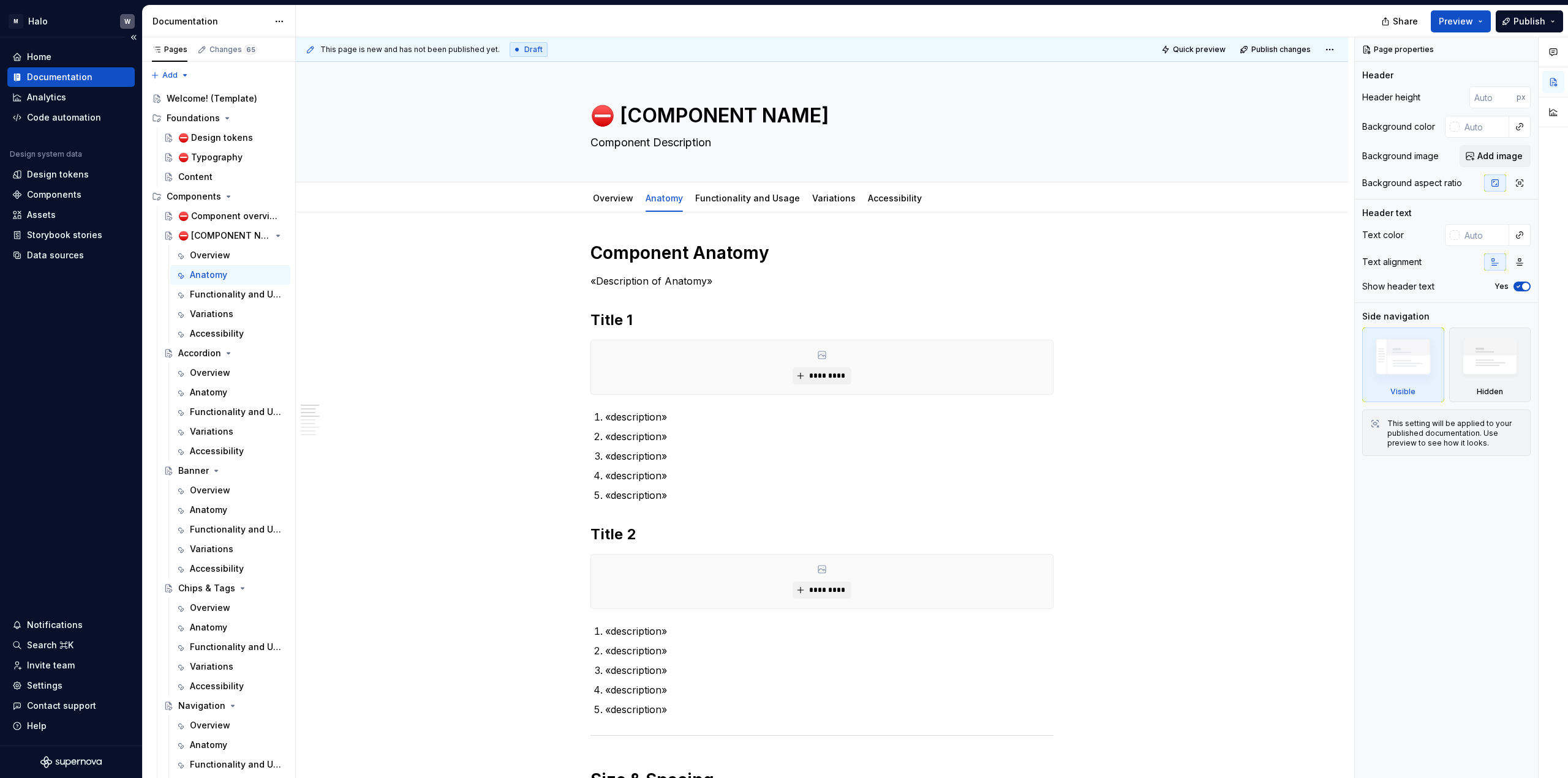 type on "*" 